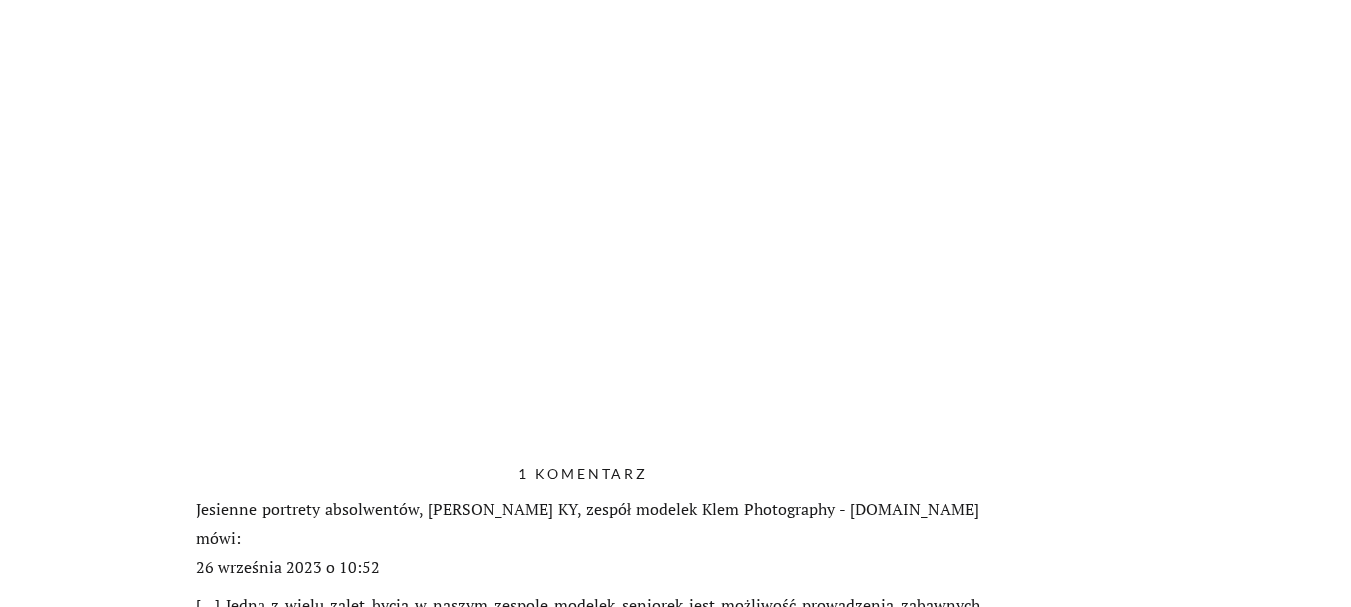 scroll, scrollTop: 5247, scrollLeft: 0, axis: vertical 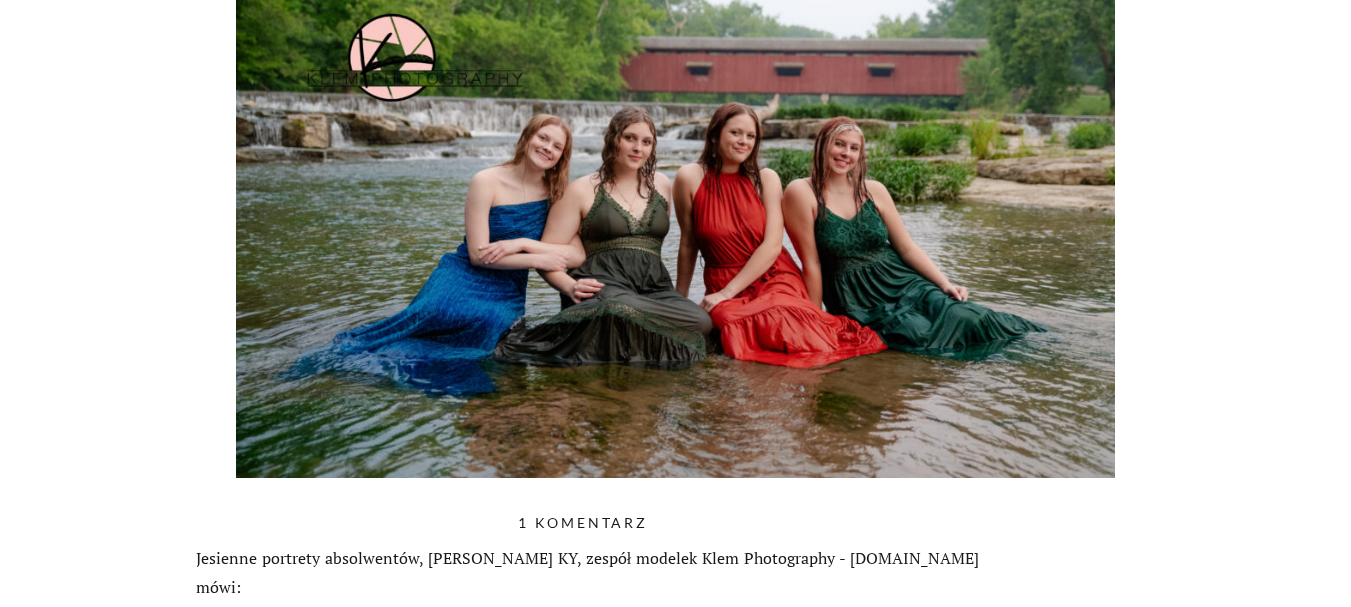 click on "Seniorzy Kontakt O Recenzje = ZDJĘCIA DLA SENIORÓW EVANSVILLE INDIANA 5 najlepszych pomysłów! WITAMY NA BLOGU Sesja zdjęciowa zespołu modelek seniorów w wodospadzie, fotograf seniorów w hrabstwie Henderson w stanie Kentucky, Klem Photography 8 sierpnia 2023 r.
Zdjęcia seniorów z hrabstwa Henderson w Kentucky
Letnie zdjęcia absolwentów w Kentucky
Zespół modelek seniorek z 2024 roku to wspaniała grupa nastolatków z Henderson w stanie Kentucky. Zawsze świetnie się razem bawią. Uwielbiam patrzeć, jak ta niesamowita grupa nastolatków z różnych środowisk spotyka się i nawiązuje przyjaźnie podczas udziału w programie Klem Photography Model Team. Nie chodzi tylko o zdjęcia. Chodzi o to, kim się stają, gdy je tworzymy. Jestem niezmiernie wdzięczna, że mogę co roku pracować z nastolatkami z okolic Henderson i obserwować, jak wyrastają na silnych, pewnych siebie młodych ludzi, gotowych podbić świat!
Dołącz do naszego zespołu absolwentów rocznika 2025" at bounding box center [675, -1721] 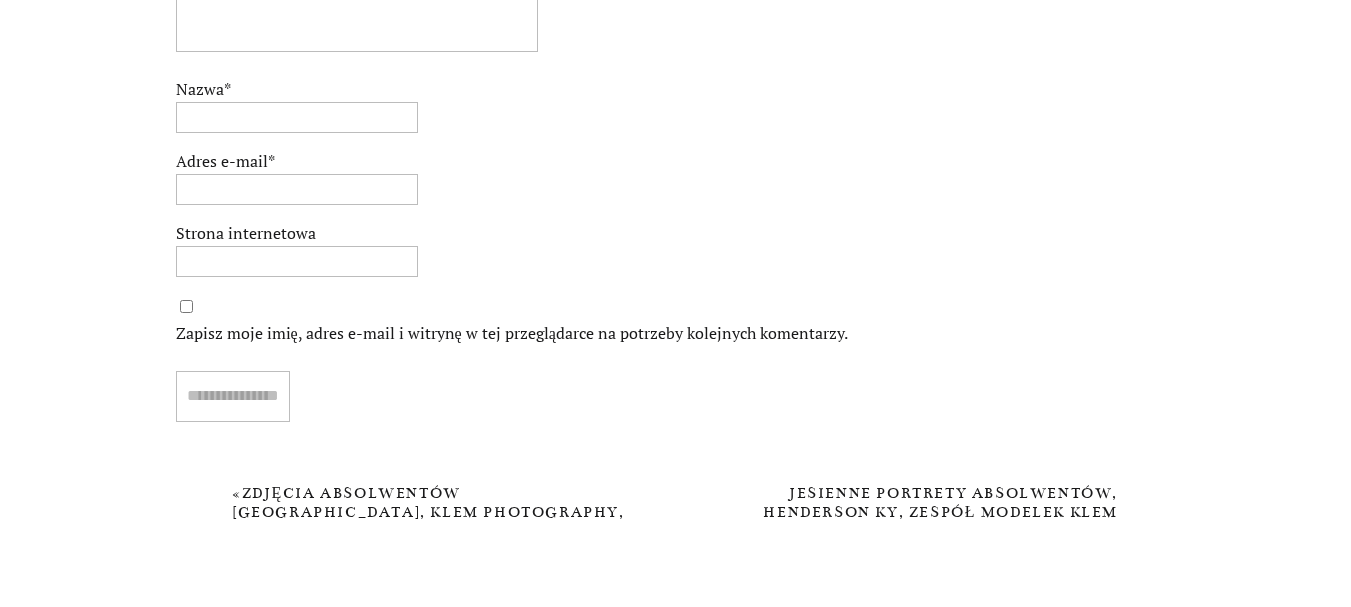 scroll, scrollTop: 6446, scrollLeft: 0, axis: vertical 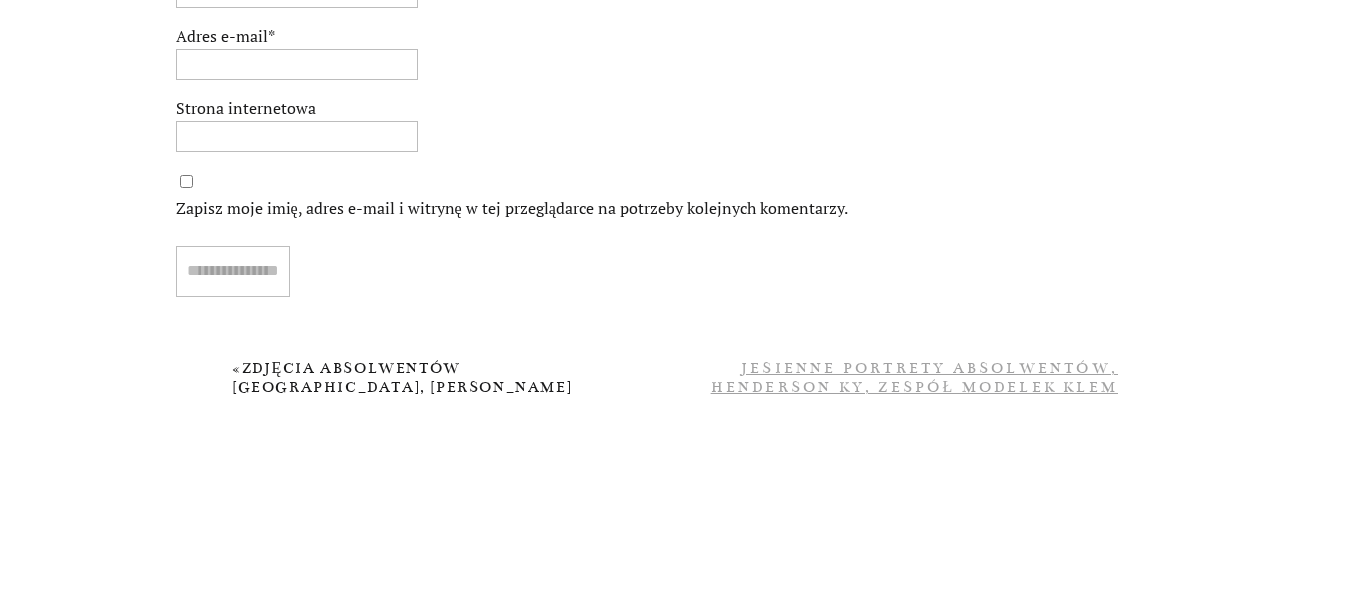 click on "Jesienne portrety absolwentów, Henderson KY, zespół modelek Klem Photography" 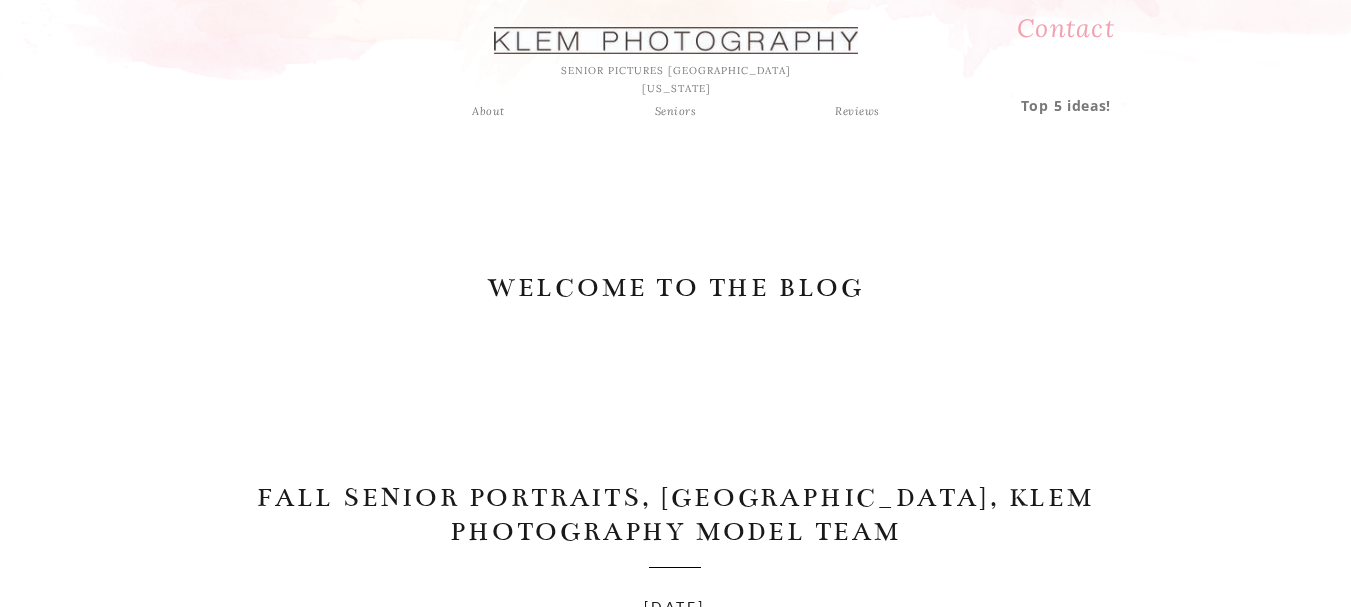 scroll, scrollTop: 0, scrollLeft: 0, axis: both 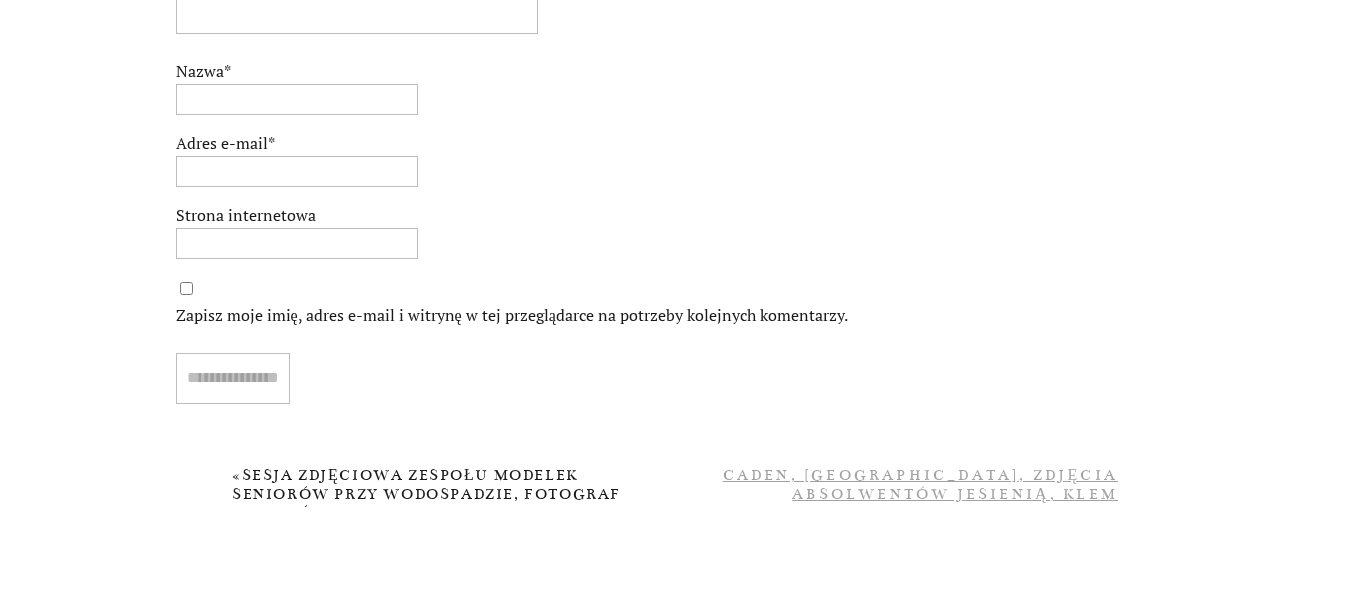 click on "Caden, [GEOGRAPHIC_DATA], zdjęcia absolwentów jesienią, Klem Photography." at bounding box center [920, 494] 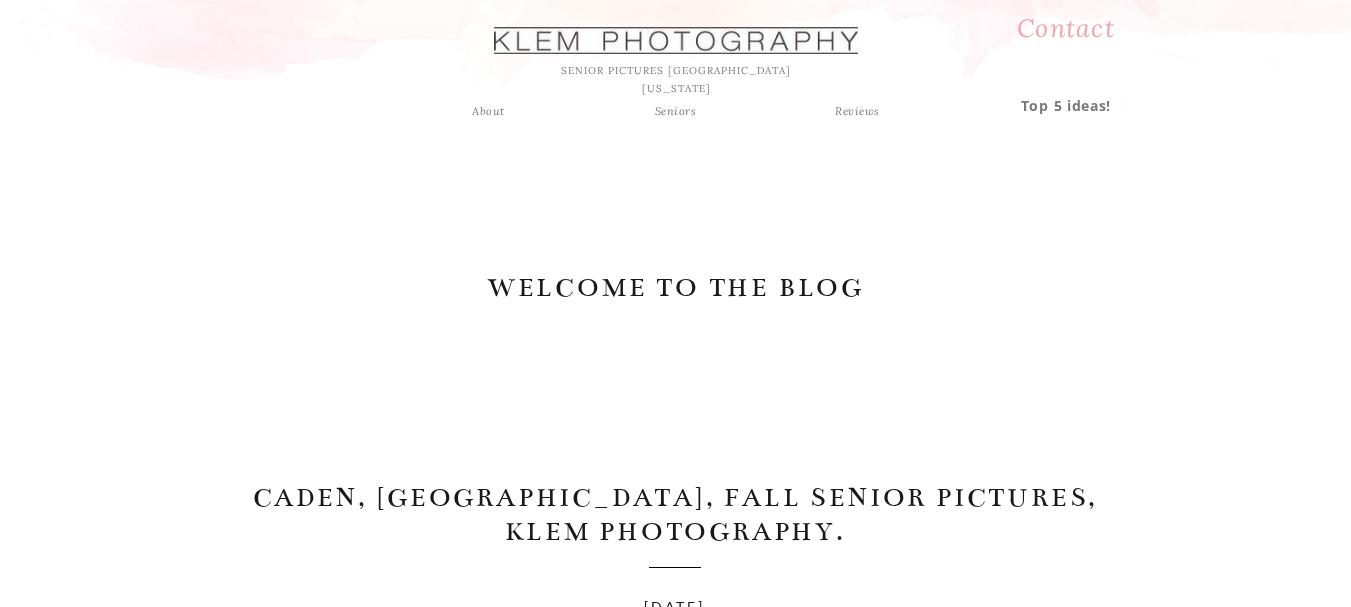 scroll, scrollTop: 0, scrollLeft: 0, axis: both 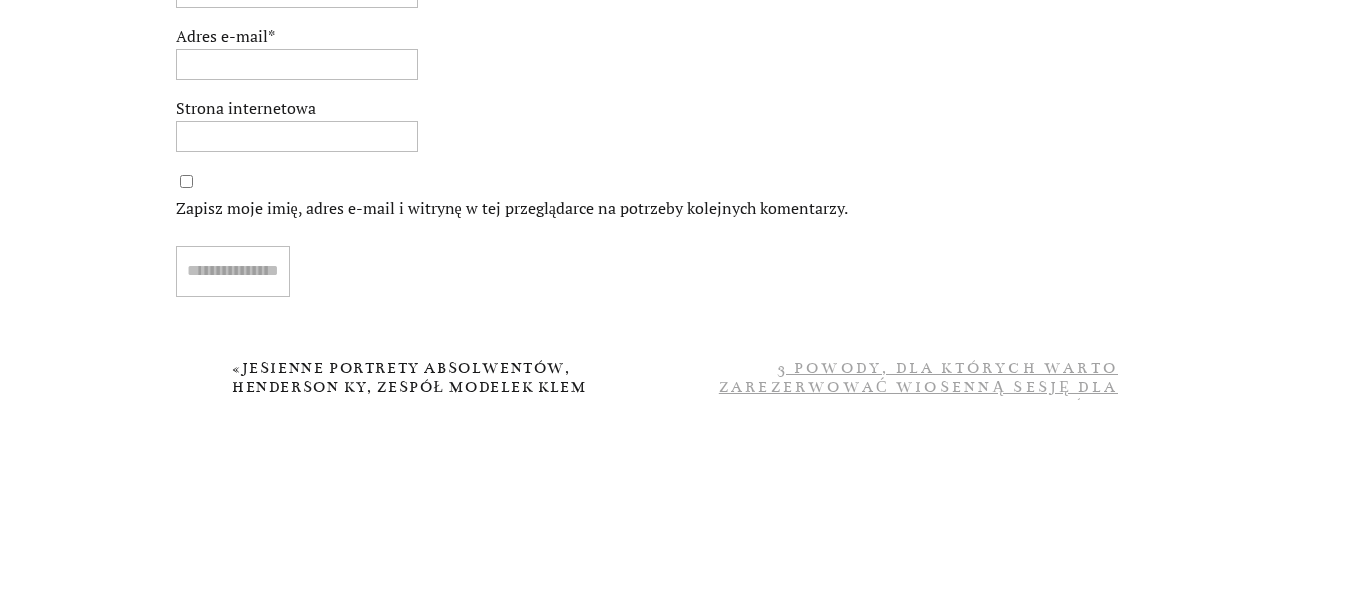 click on "3 powody, dla których warto zarezerwować wiosenną sesję dla absolwentów" at bounding box center [918, 387] 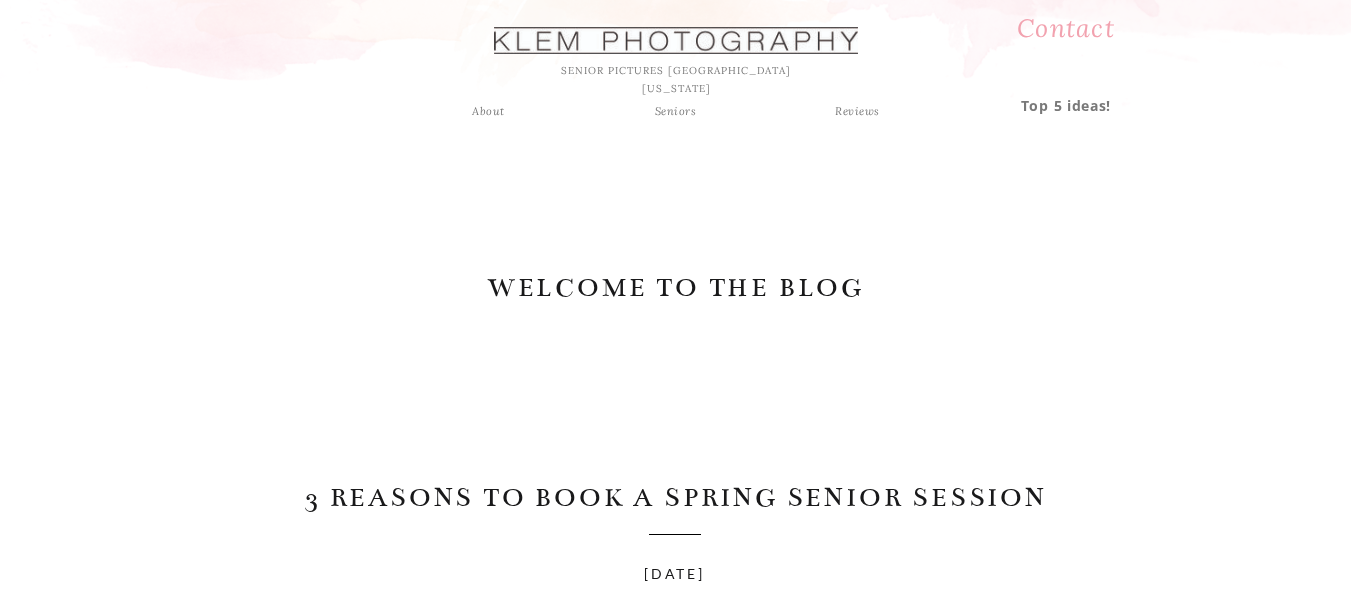 scroll, scrollTop: 0, scrollLeft: 0, axis: both 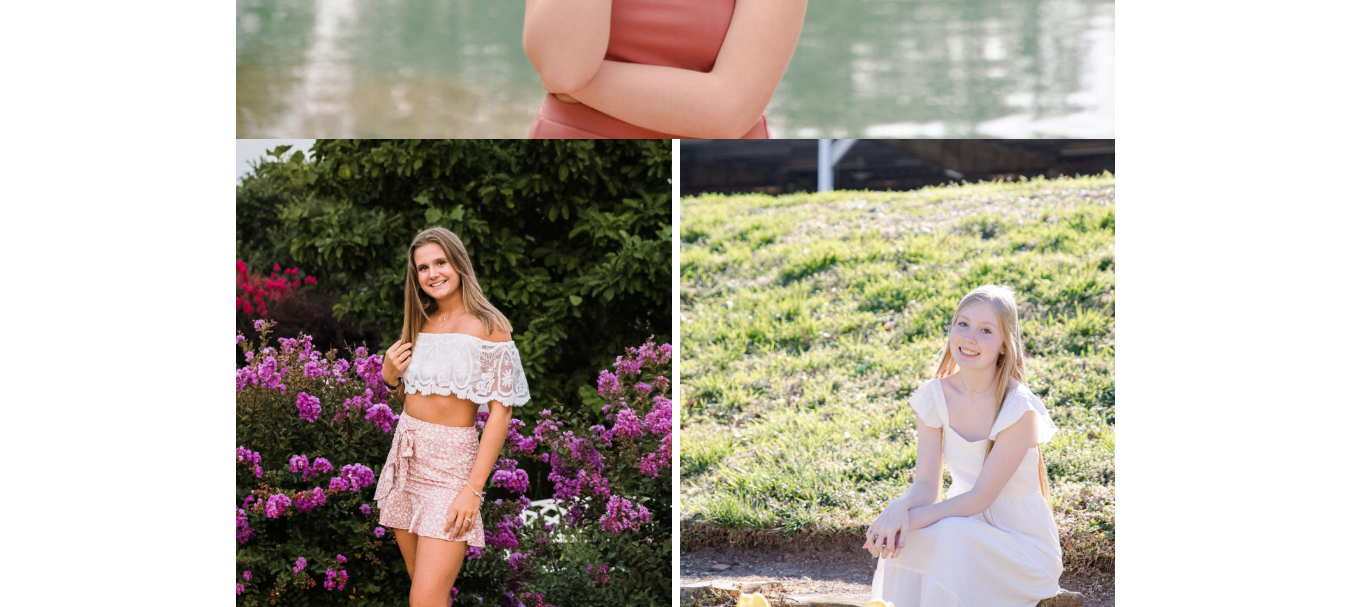 drag, startPoint x: 1354, startPoint y: 43, endPoint x: 1325, endPoint y: 371, distance: 329.2795 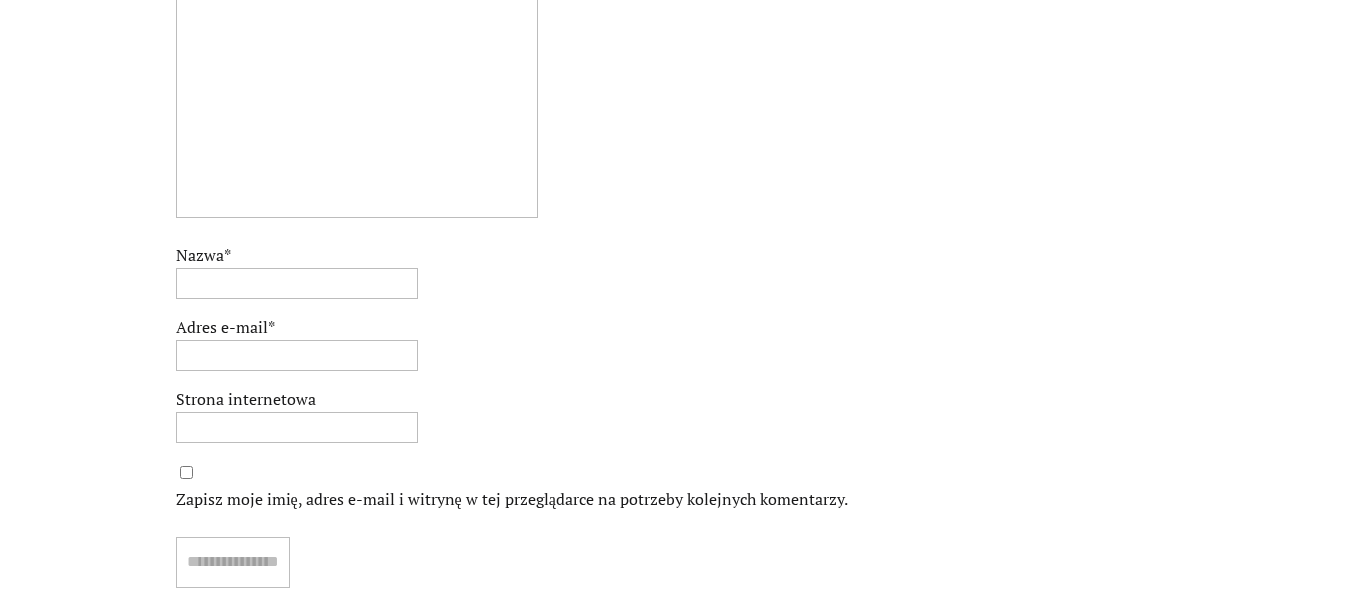 scroll, scrollTop: 6561, scrollLeft: 0, axis: vertical 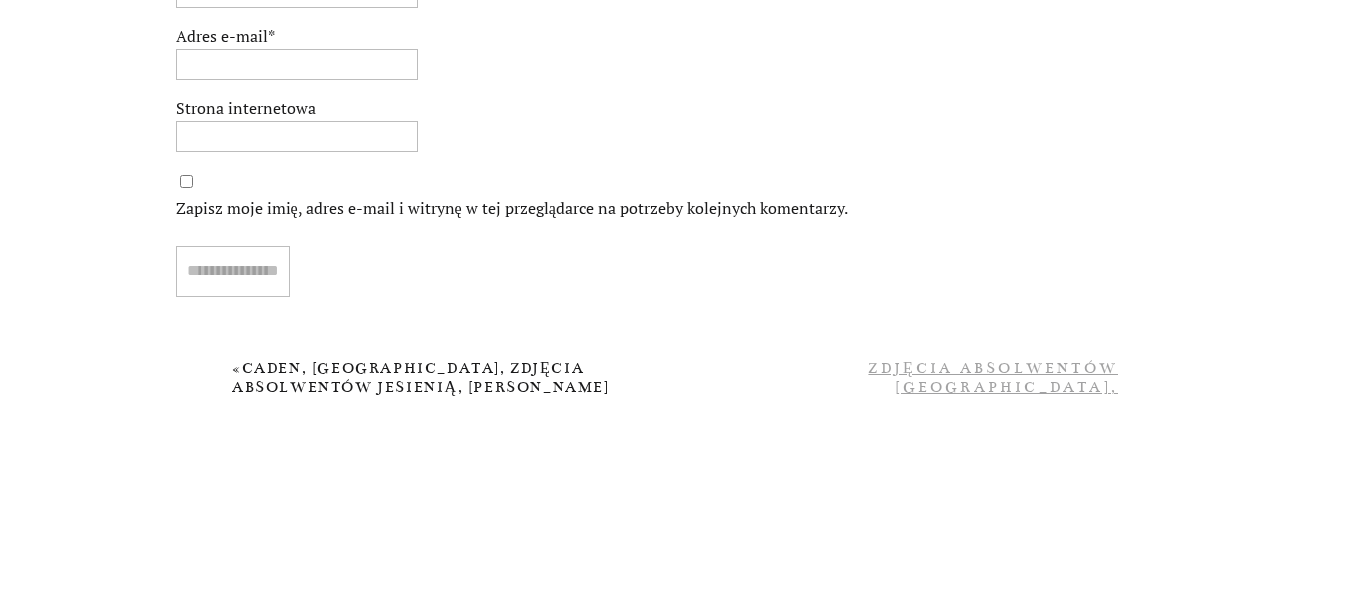click on "Zdjęcia absolwentów Henderson KY, Landon, Klem Photography." at bounding box center (929, 397) 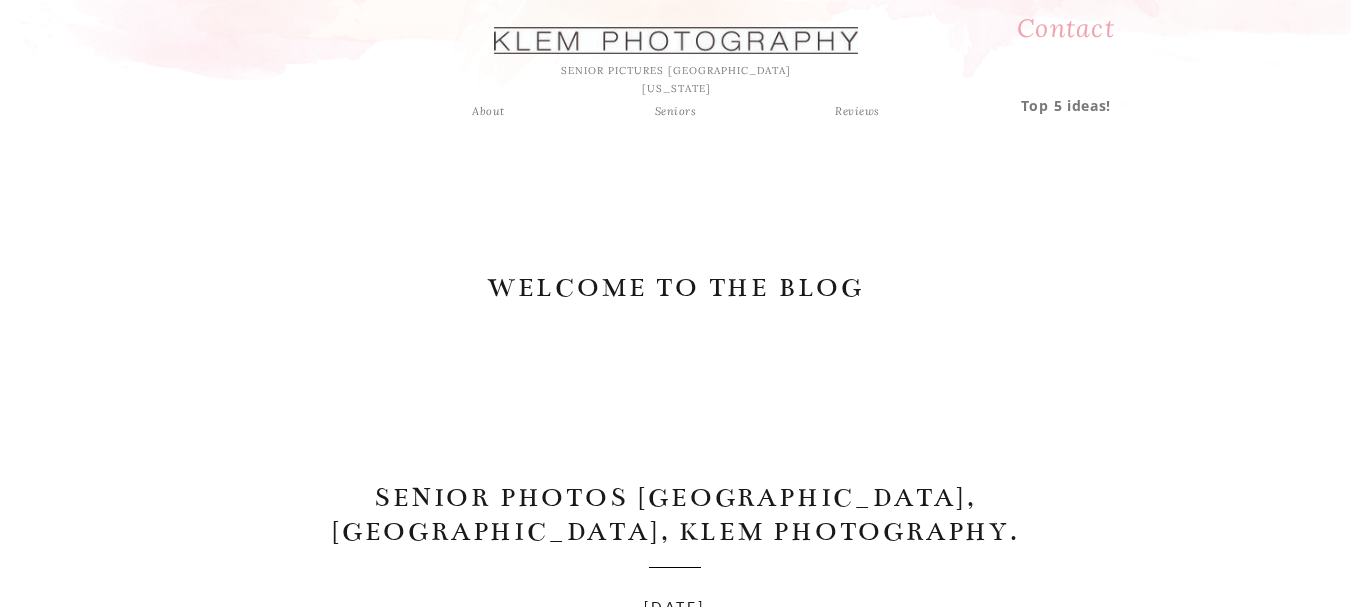 scroll, scrollTop: 0, scrollLeft: 0, axis: both 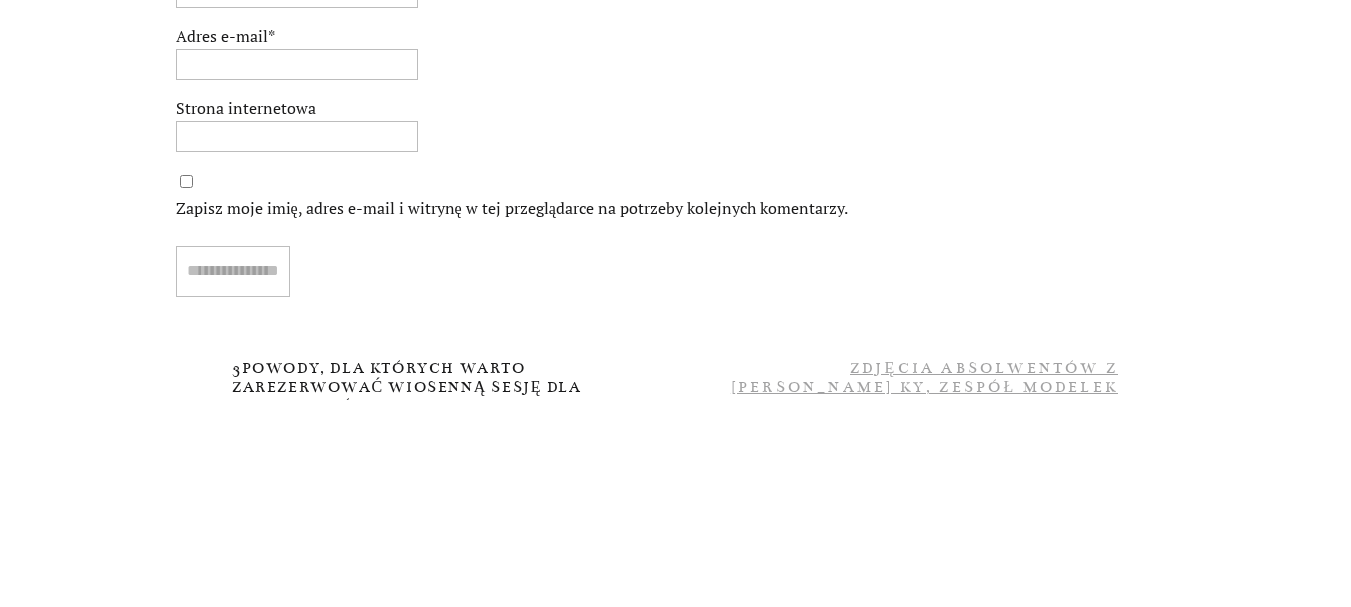 click on "Zdjęcia absolwentów z [PERSON_NAME] KY, zespół modelek Klem Photography" at bounding box center (924, 387) 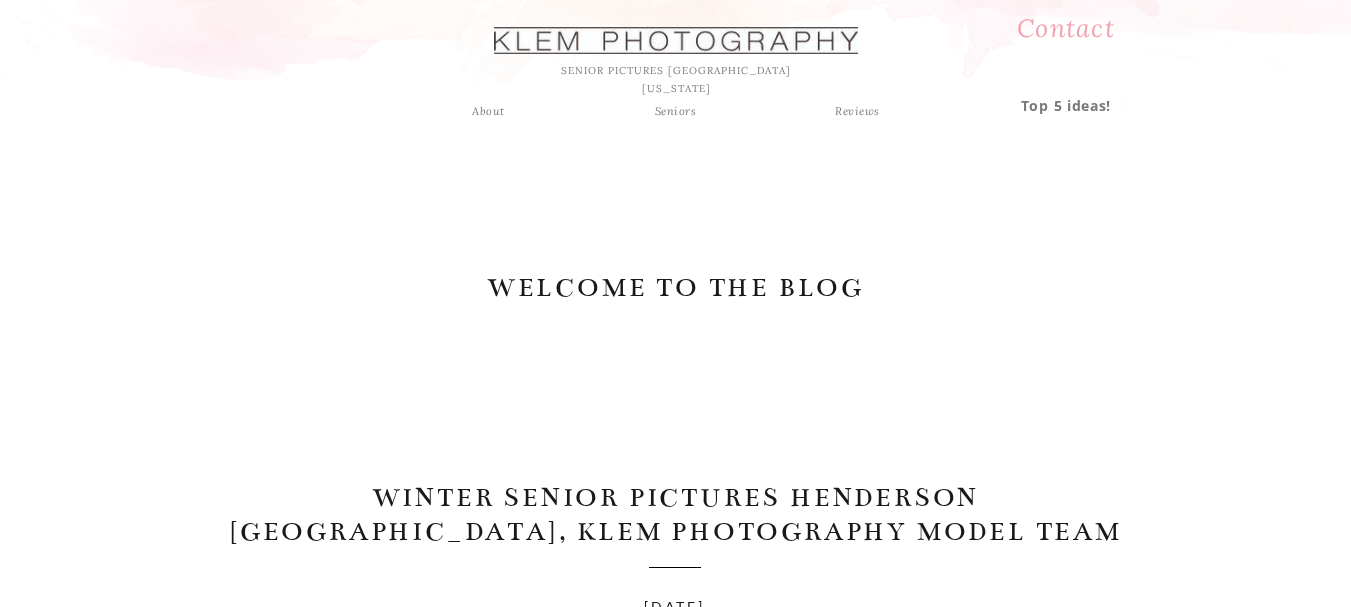 scroll, scrollTop: 0, scrollLeft: 0, axis: both 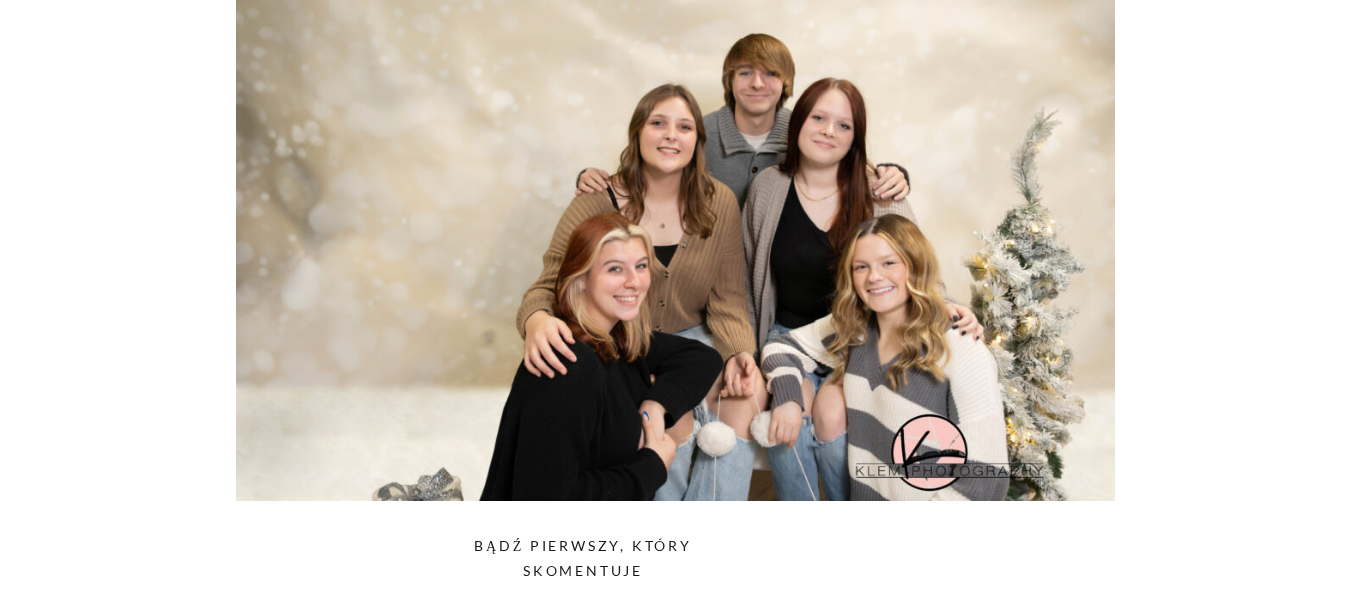 drag, startPoint x: 0, startPoint y: 0, endPoint x: 1365, endPoint y: 520, distance: 1460.6934 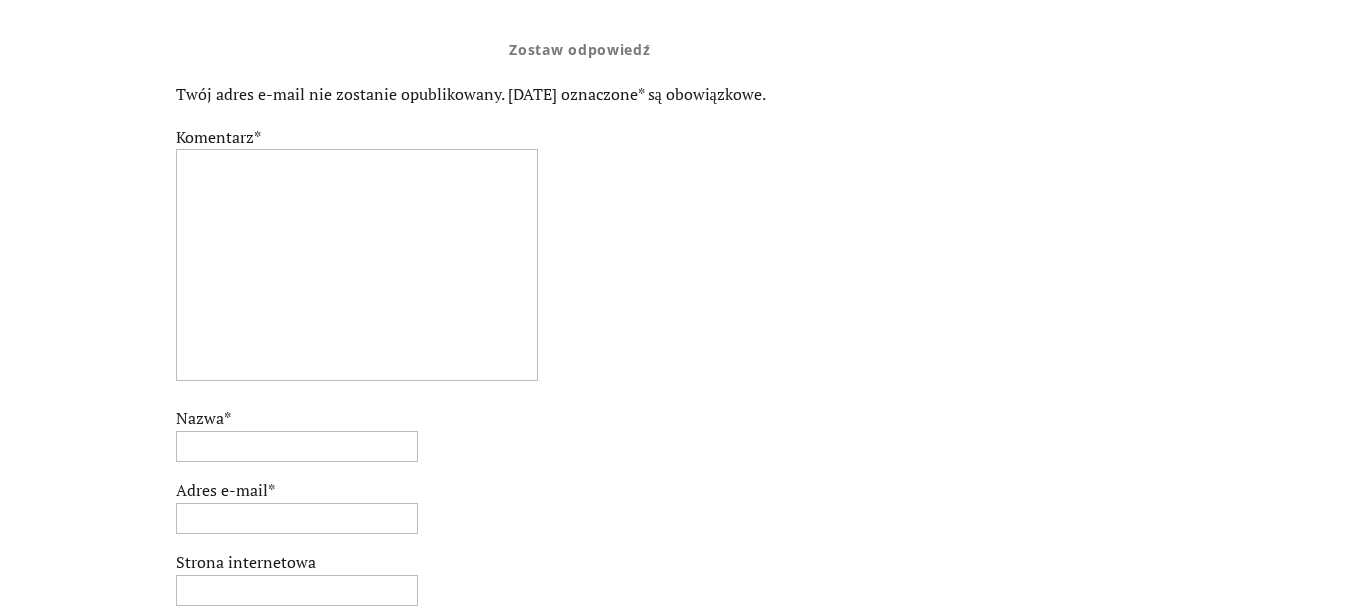 scroll, scrollTop: 8431, scrollLeft: 0, axis: vertical 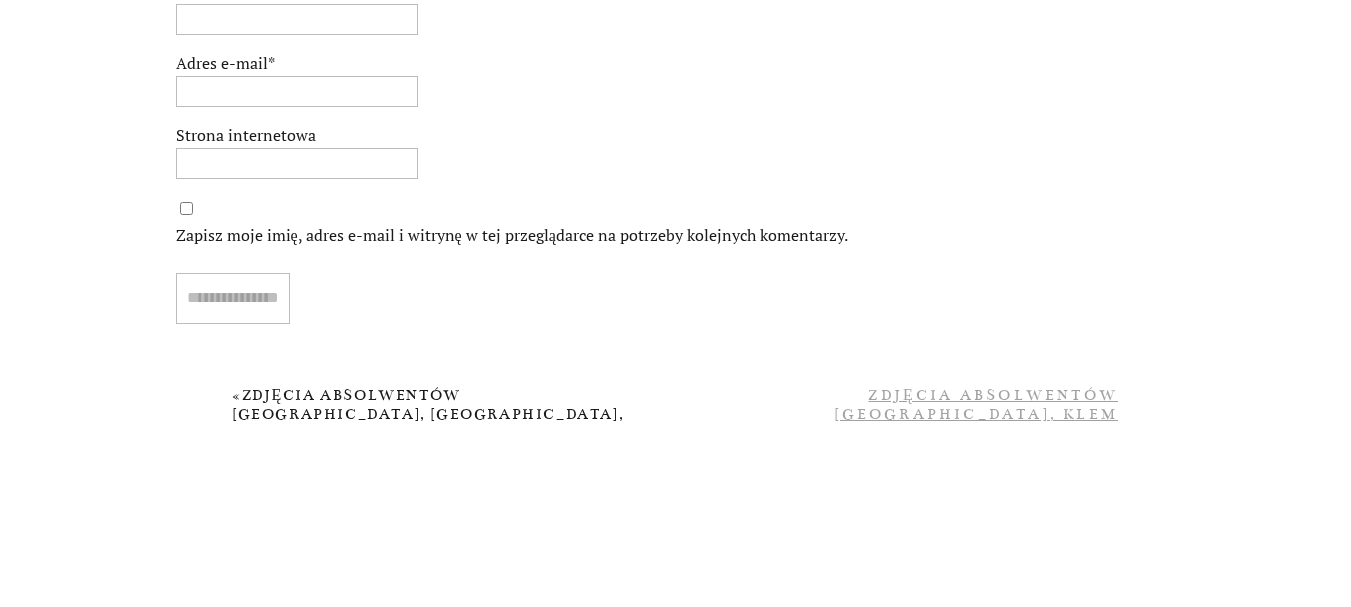 click on "Zdjęcia absolwentów [GEOGRAPHIC_DATA], Klem Photography, Haley, [GEOGRAPHIC_DATA]" at bounding box center [976, 424] 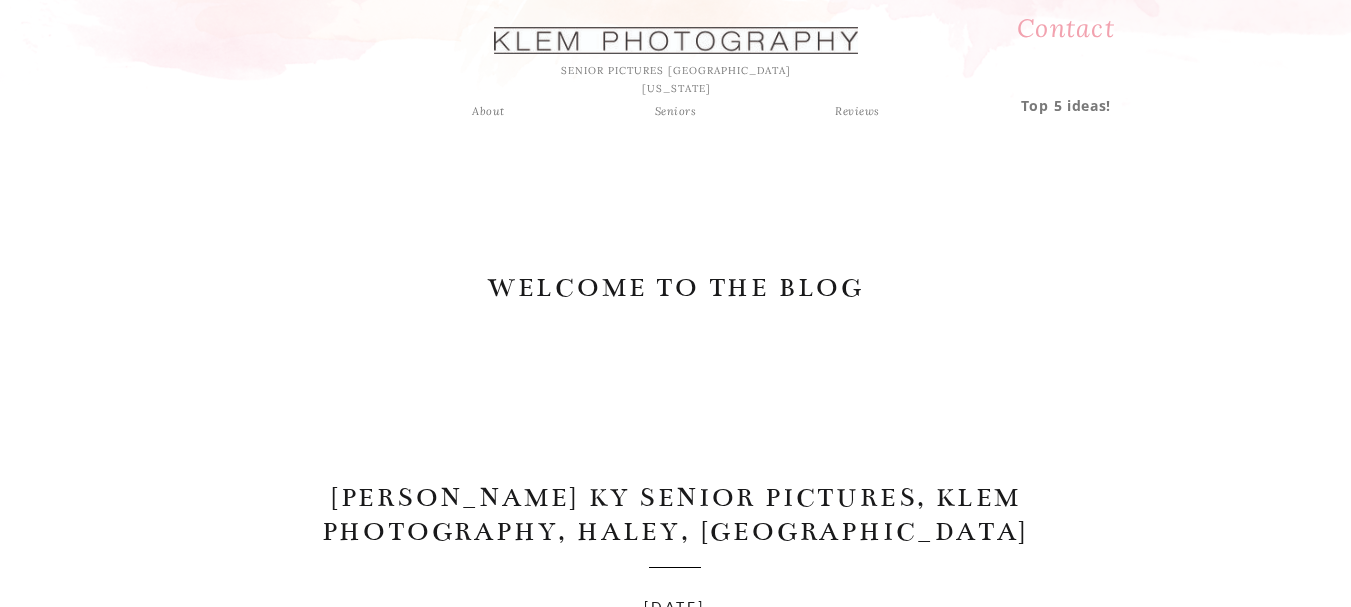 scroll, scrollTop: 0, scrollLeft: 0, axis: both 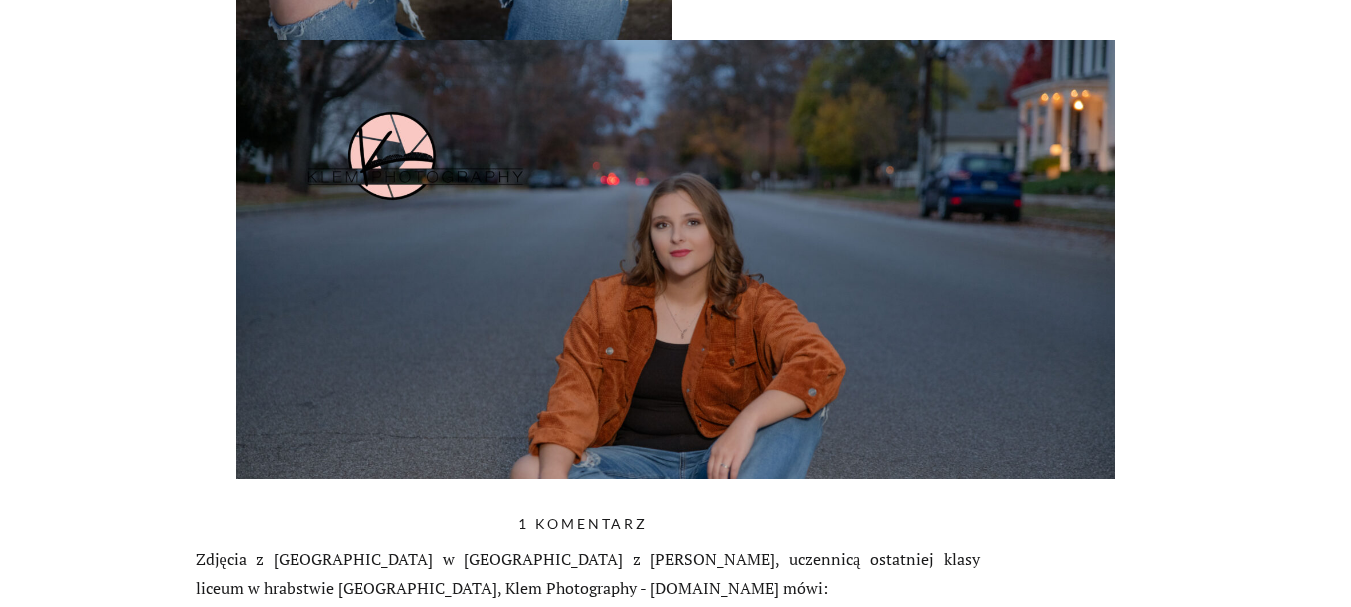 drag, startPoint x: 1355, startPoint y: 22, endPoint x: 1349, endPoint y: 486, distance: 464.0388 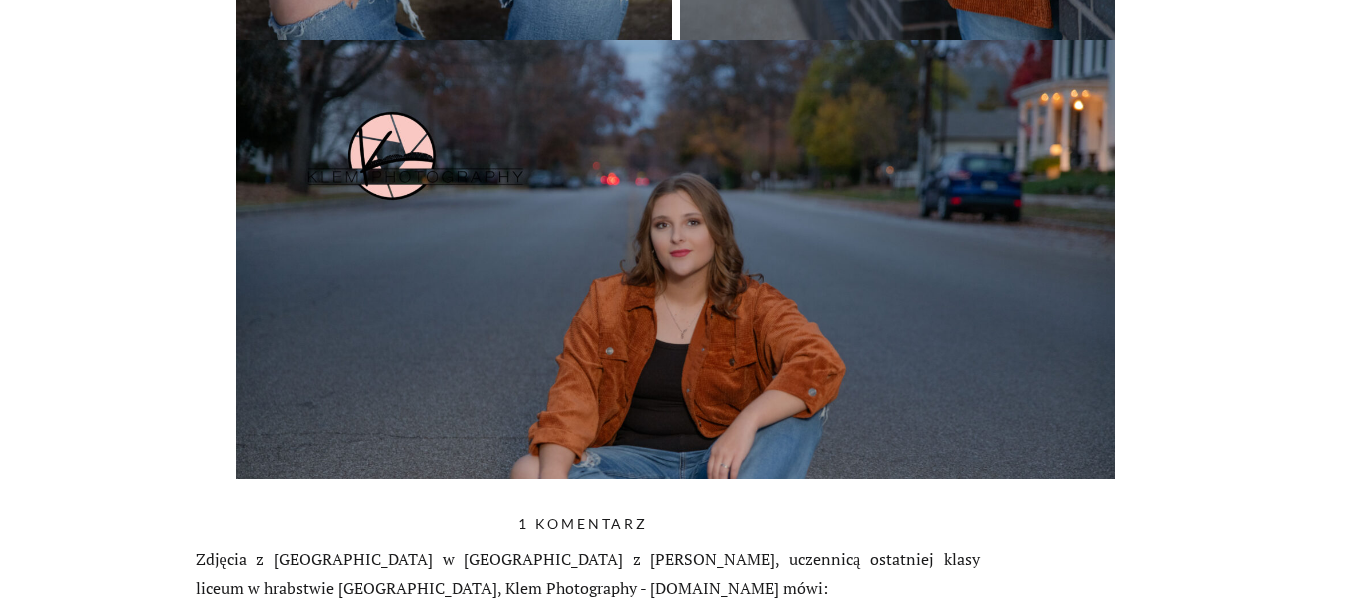 click on "Seniorzy Kontakt O Recenzje = ZDJĘCIA DLA SENIORÓW [GEOGRAPHIC_DATA] [US_STATE] 5 najlepszych pomysłów! WITAMY NA BLOGU Zdjęcia absolwentów [GEOGRAPHIC_DATA], Klem Photography, Haley, [GEOGRAPHIC_DATA] [DATE] r.
Zdjęcia absolwentów [PERSON_NAME] KY [PERSON_NAME] były super! Od lasu, przez nabrzeże, po główną ulicę – ta sesja dla dziewczynek była niesamowita!
Sesja zdjęciowa [PERSON_NAME] z okazji ukończenia szkoły [PERSON_NAME][GEOGRAPHIC_DATA] w stanie [US_STATE] rozpoczęła się na mokradłach [PERSON_NAME]. To jedno z moich ulubionych miejsc do sesji [PERSON_NAME][GEOGRAPHIC_DATA] w stanie [US_STATE], ponieważ możemy stworzyć tak wiele różnych stylizacji w jednym miejscu. Zaczęliśmy od trawiastego [DATE], gdzie [PERSON_NAME] miała na sobie jesienną kratę. Od momentu, gdy zrobiłam pierwsze zdjęcie próbne, wiedziałam, że ta sesja będzie niesamowita! Spójrzcie tylko, jaka olśniewająca, gdy testuję oświetlenie. Rozgrzewaliśmy się trochę w tym miejscu, zanim postanowiliśmy udać się do kolejnej części mokradeł." at bounding box center (675, -2847) 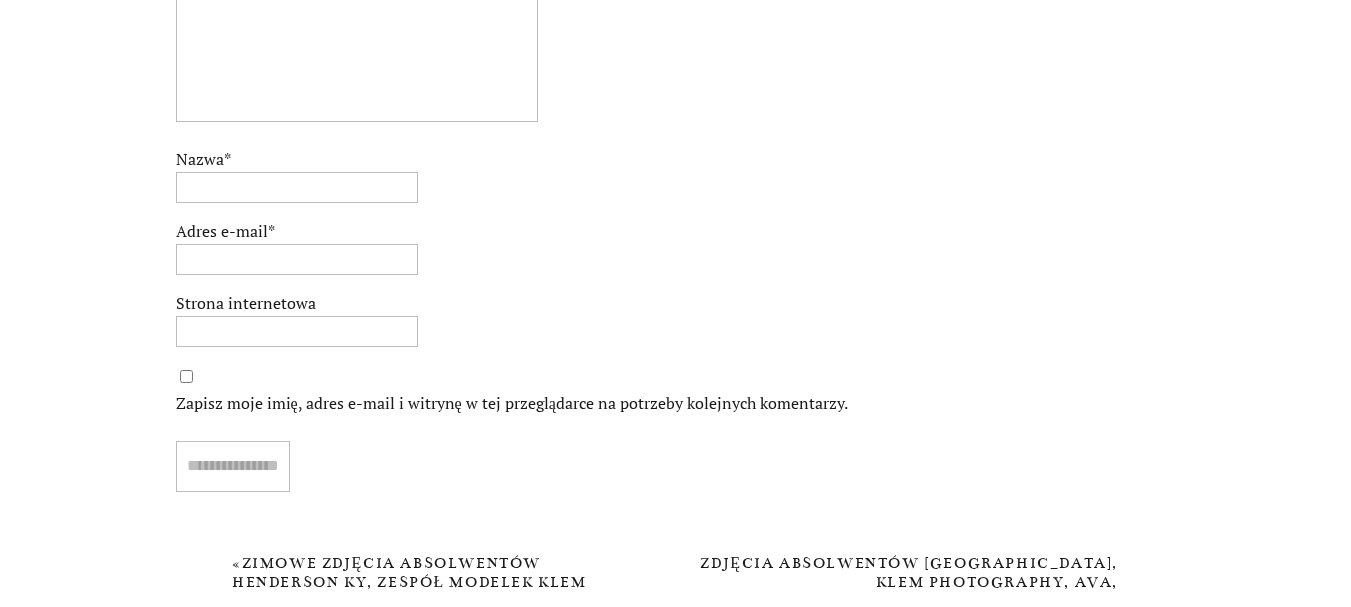 scroll, scrollTop: 8759, scrollLeft: 0, axis: vertical 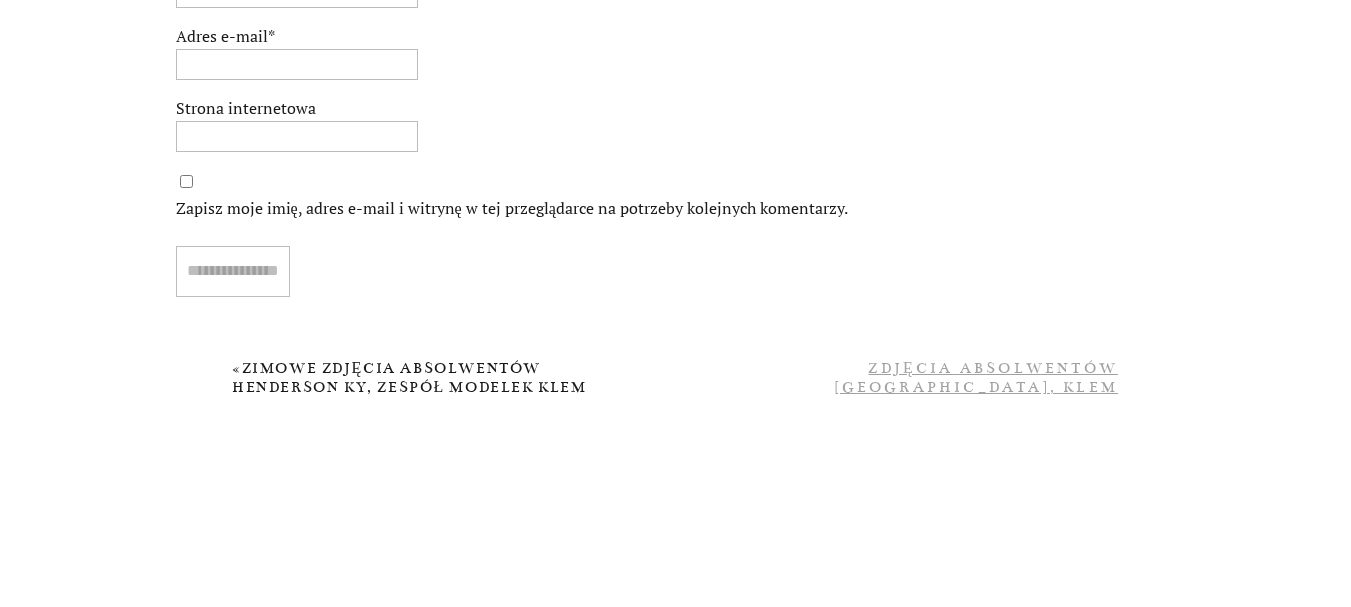 click on "Zdjęcia absolwentów [GEOGRAPHIC_DATA], Klem Photography, Ava, [GEOGRAPHIC_DATA]" at bounding box center (976, 397) 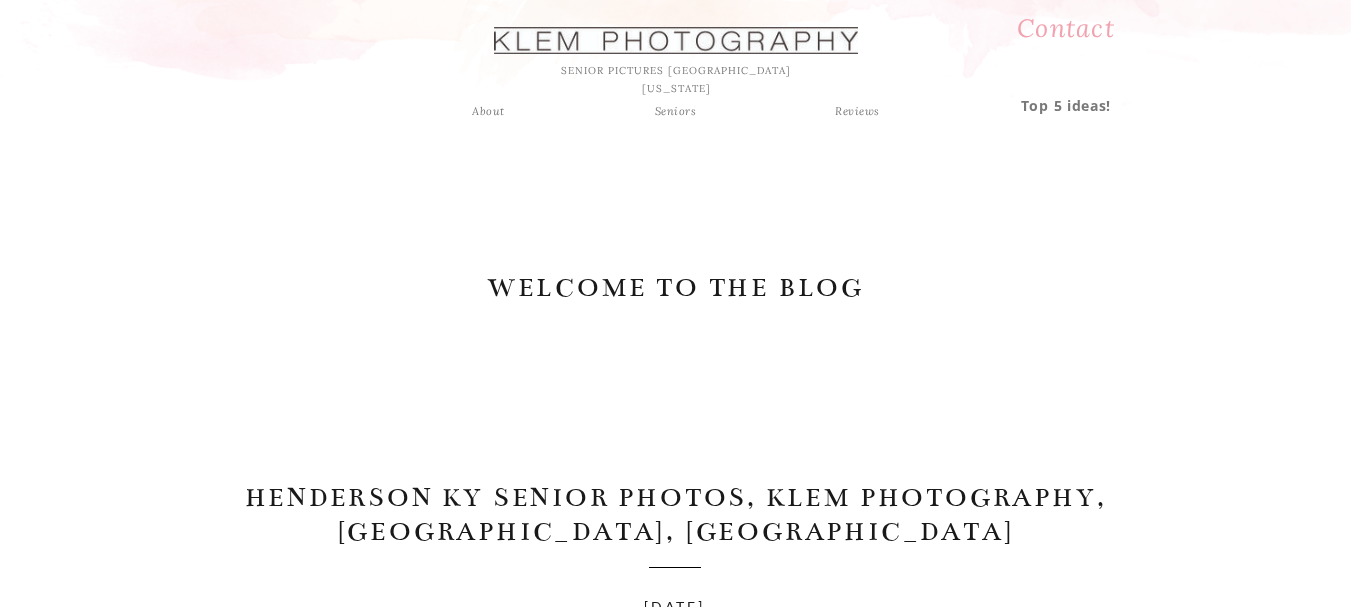 scroll, scrollTop: 0, scrollLeft: 0, axis: both 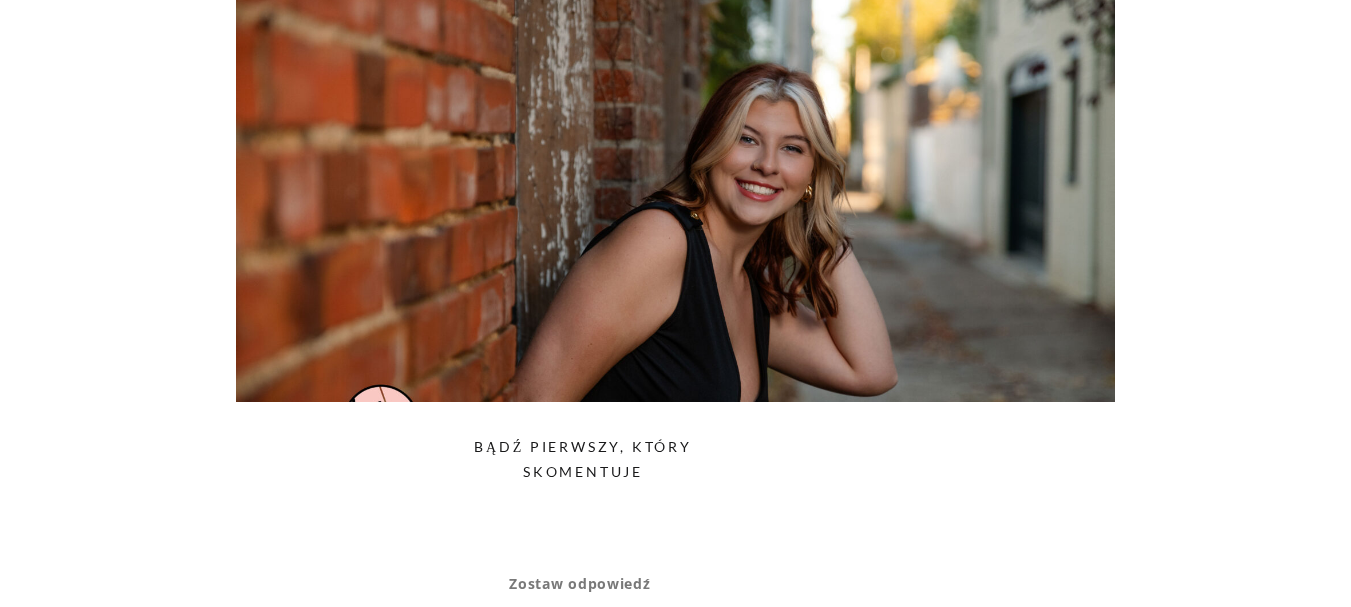 drag, startPoint x: 1194, startPoint y: 235, endPoint x: 1287, endPoint y: 275, distance: 101.23734 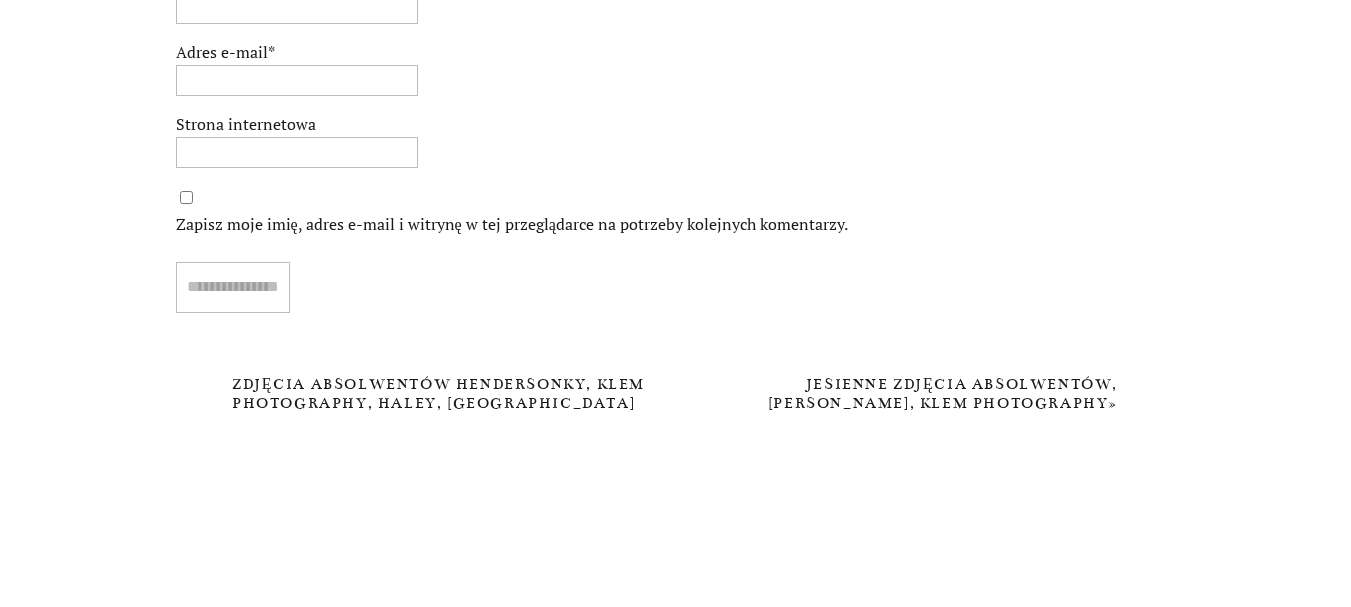 scroll, scrollTop: 7207, scrollLeft: 0, axis: vertical 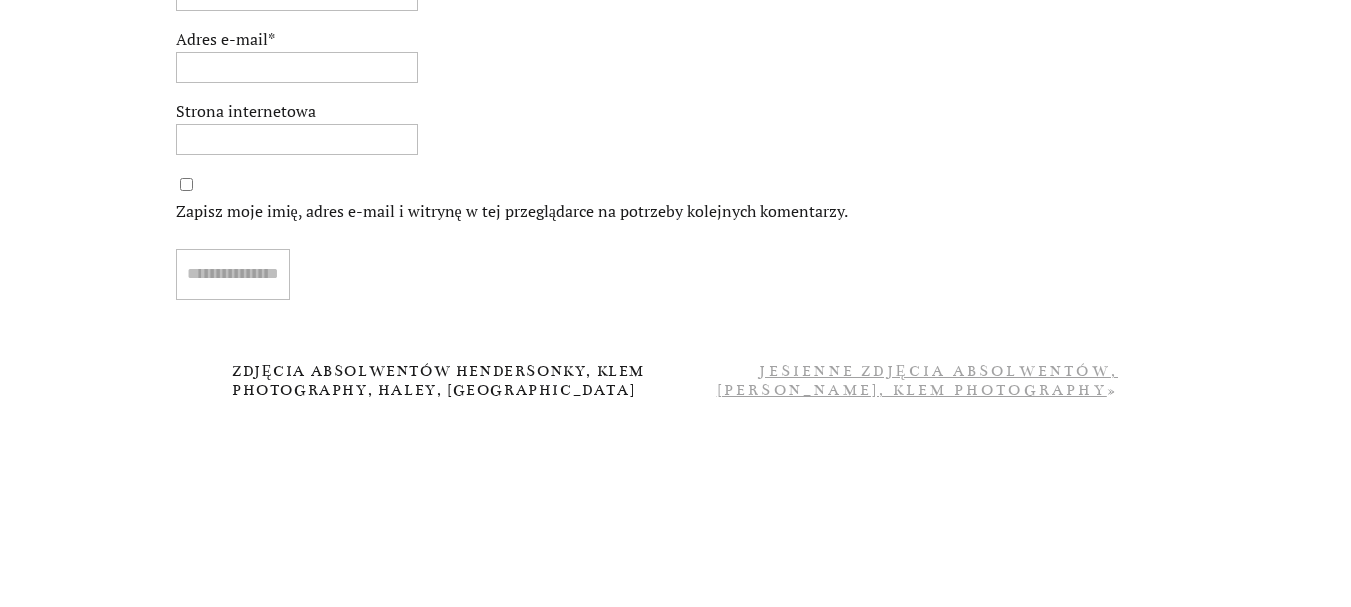click on "Jesienne zdjęcia absolwentów, Lillian, Klem Photography" at bounding box center (917, 380) 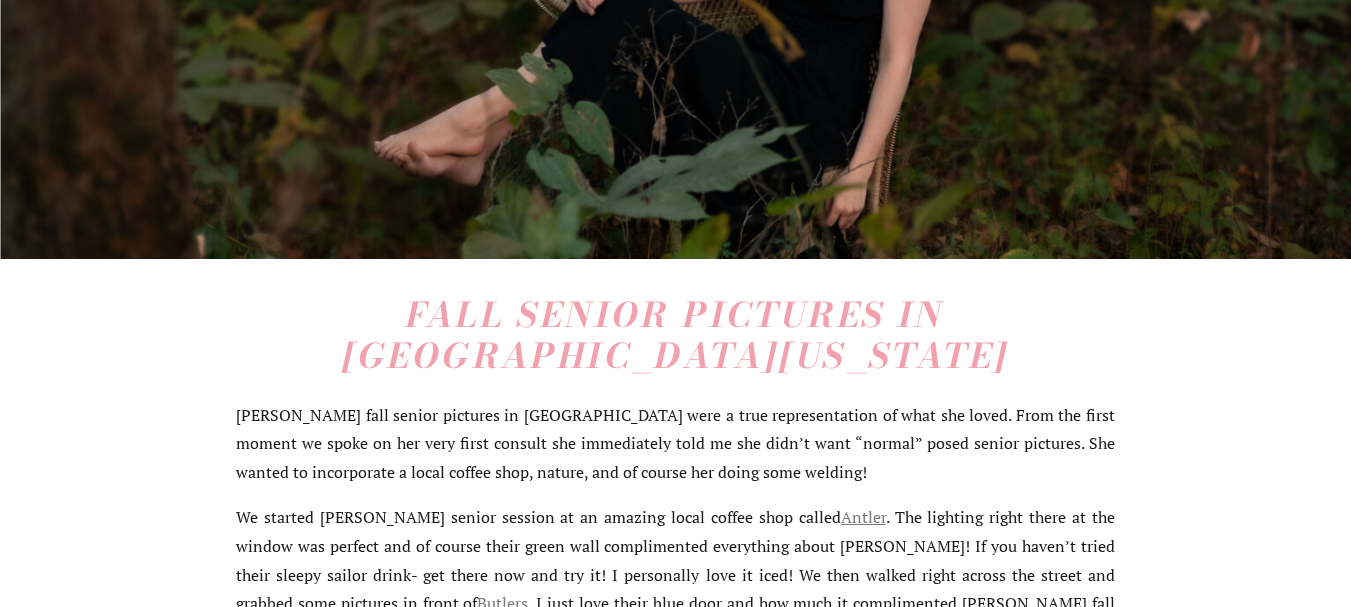 click on "Seniors Contact About Reviews = SENIOR PICTURES [GEOGRAPHIC_DATA] [US_STATE] Top 5 ideas! WELCOME TO THE BLOG Fall Senior Pictures, [PERSON_NAME], [PERSON_NAME] Photography [DATE]
Fall Senior Pictures in [GEOGRAPHIC_DATA][US_STATE]
[PERSON_NAME] fall senior pictures in [GEOGRAPHIC_DATA] were a true representation of what she loved. From the first moment we spoke on her very first consult she immediately told me she didn’t want “normal” posed senior pictures. She wanted to incorporate a local coffee shop, nature, and of course her doing some welding!
We started [PERSON_NAME] senior session at an amazing local coffee shop called  Antler . The lighting right there at the window was perfect and of course their green wall complimented everything about [PERSON_NAME]! If you haven’t tried their sleepy sailor drink- get there now and try it! I personally love it iced! We then walked right across the street and grabbed some pictures in front of  Butlers
Henderson County High School Senior Pictures
[PERSON_NAME] will be graduating" at bounding box center [675, 3334] 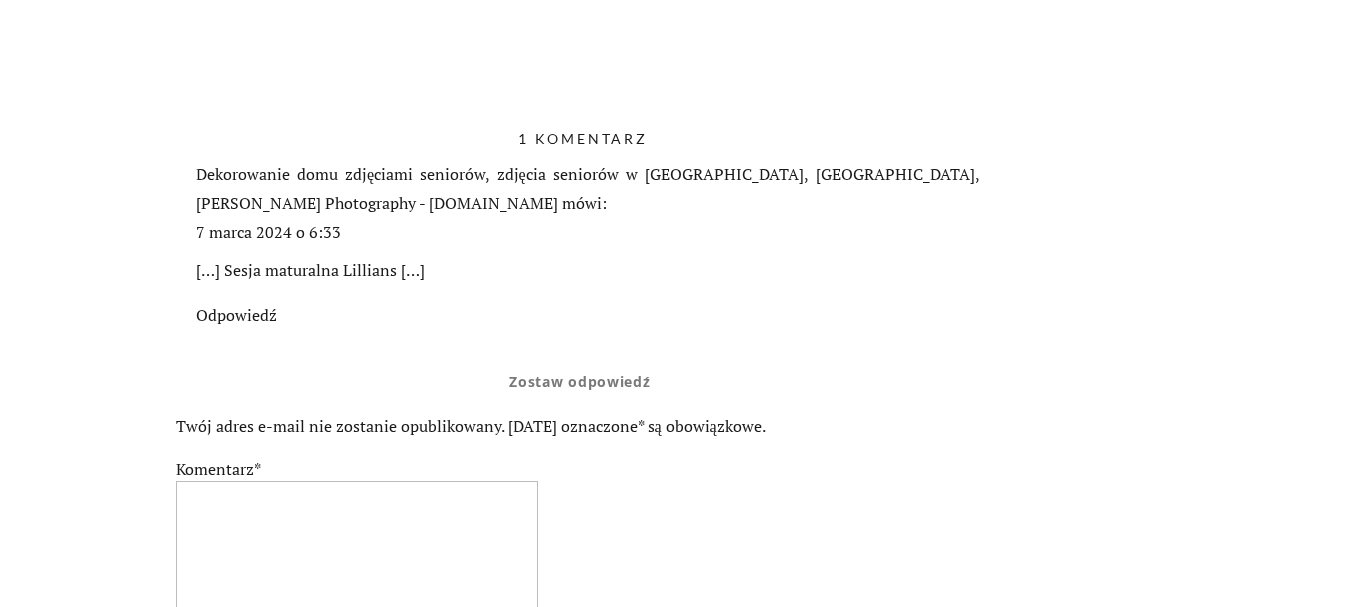 scroll, scrollTop: 6945, scrollLeft: 0, axis: vertical 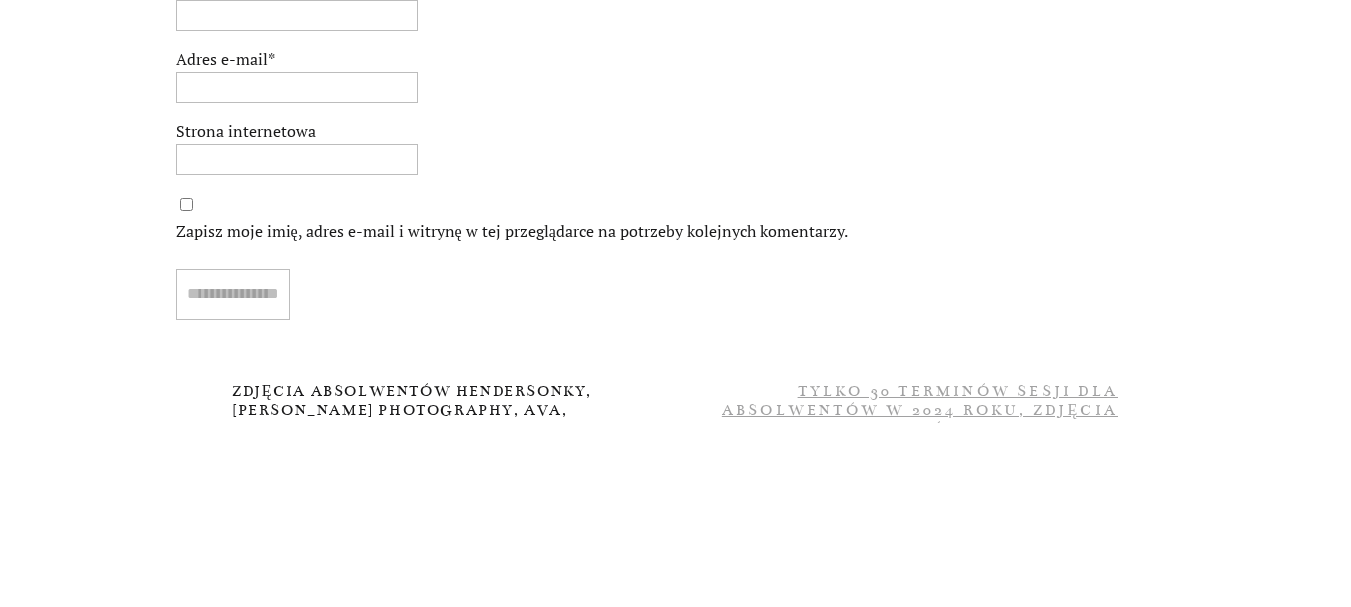 click on "Tylko 30 terminów sesji dla absolwentów w 2024 roku, Zdjęcia absolwentów w hrabstwie [GEOGRAPHIC_DATA][PERSON_NAME] Photography" at bounding box center (920, 429) 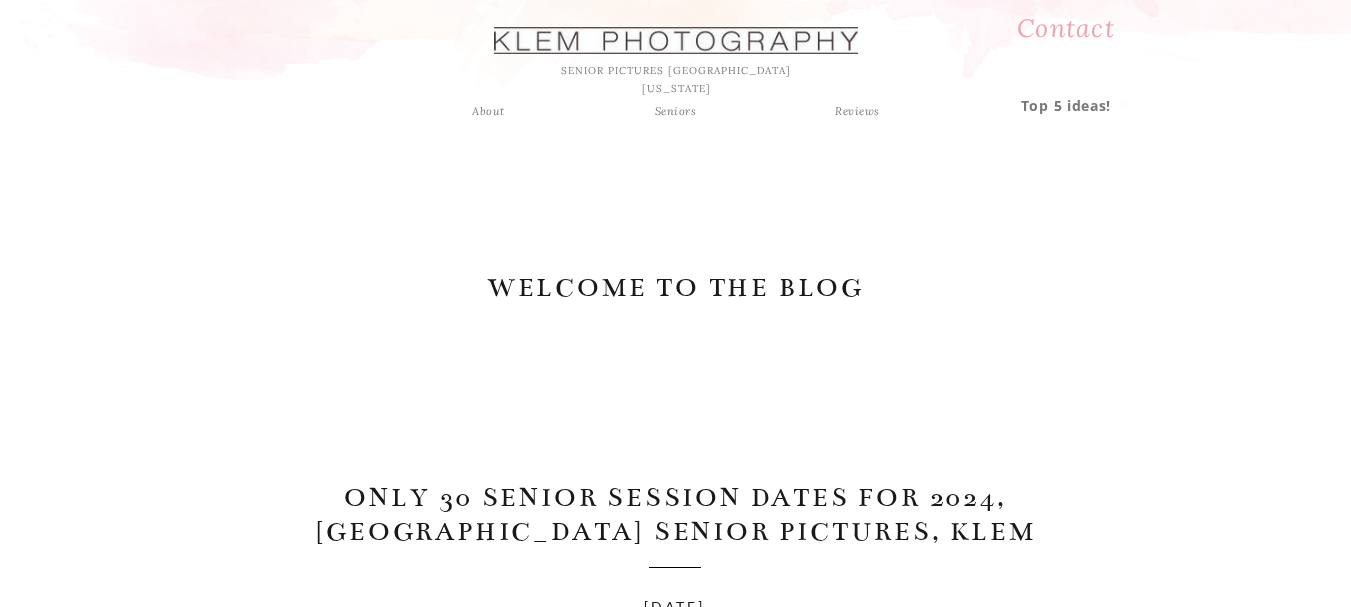 scroll, scrollTop: 0, scrollLeft: 0, axis: both 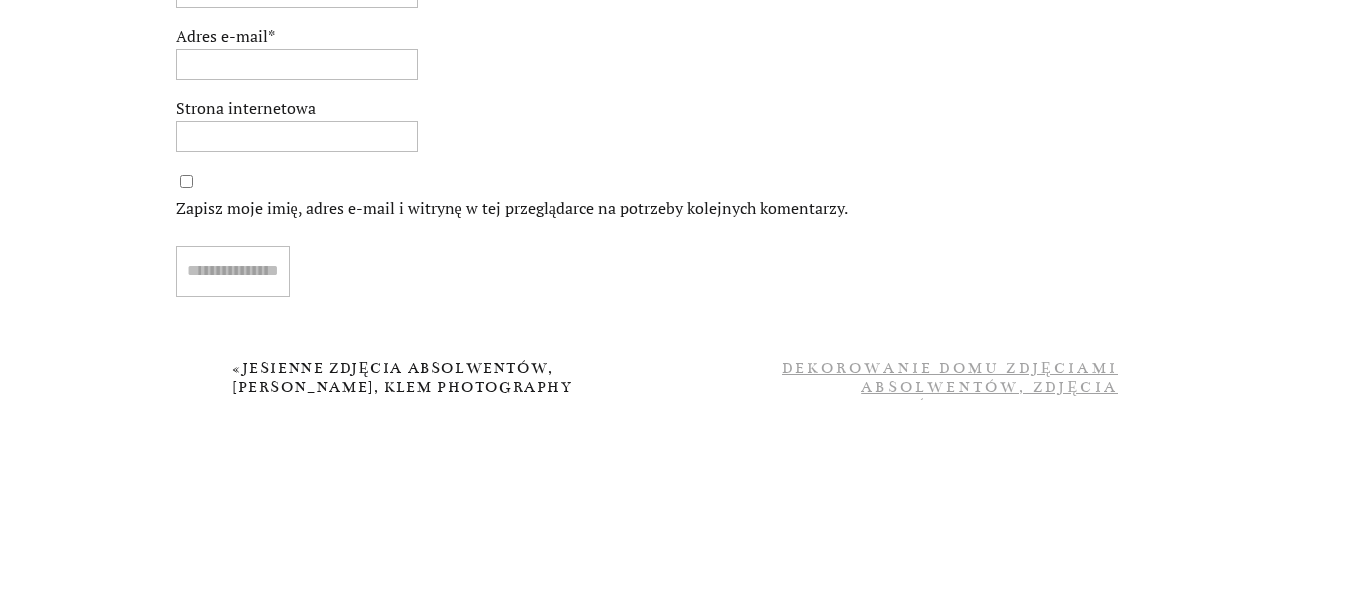 click on "Dekorowanie domu zdjęciami absolwentów, Zdjęcia absolwentów w Henderson, Kentucky, Klem Photography" at bounding box center [911, 406] 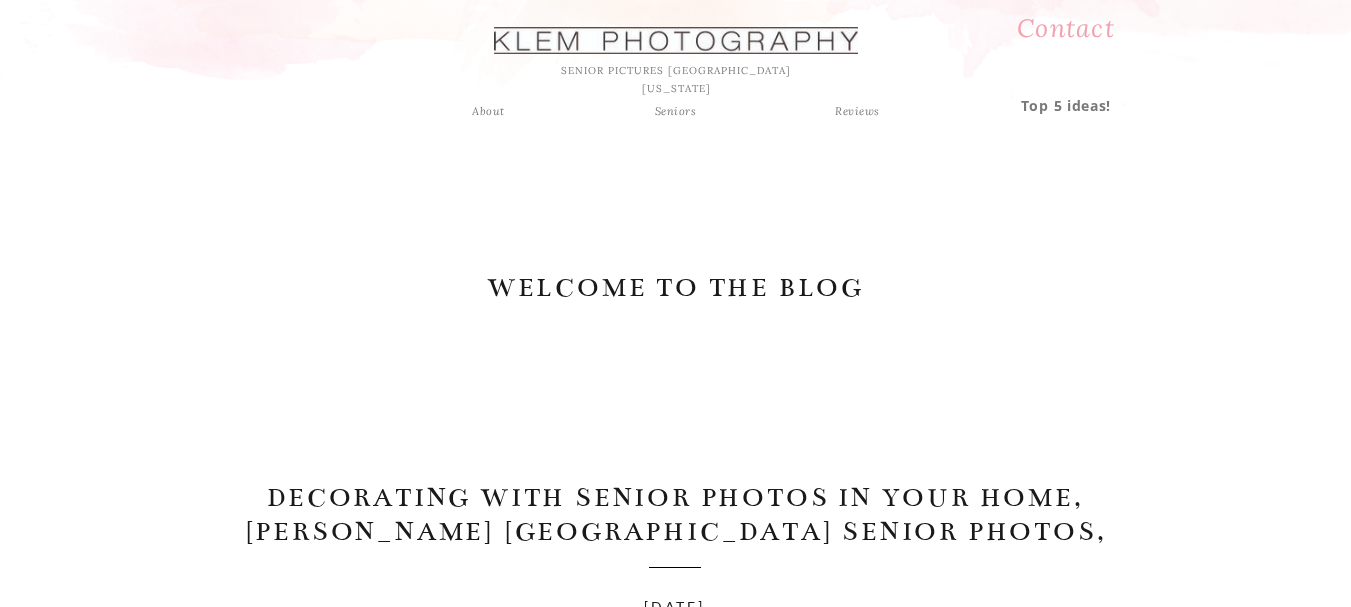 scroll, scrollTop: 0, scrollLeft: 0, axis: both 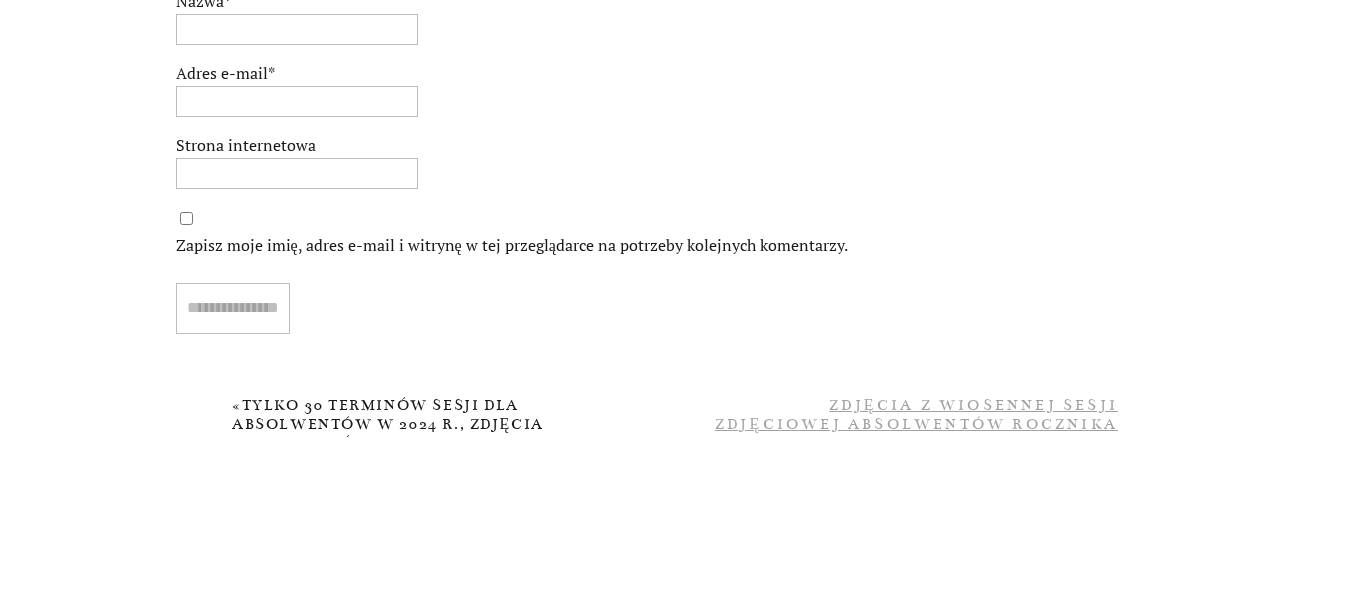 click on "Zdjęcia z wiosennej sesji zdjęciowej absolwentów rocznika 2025, Klem Photography" at bounding box center (916, 424) 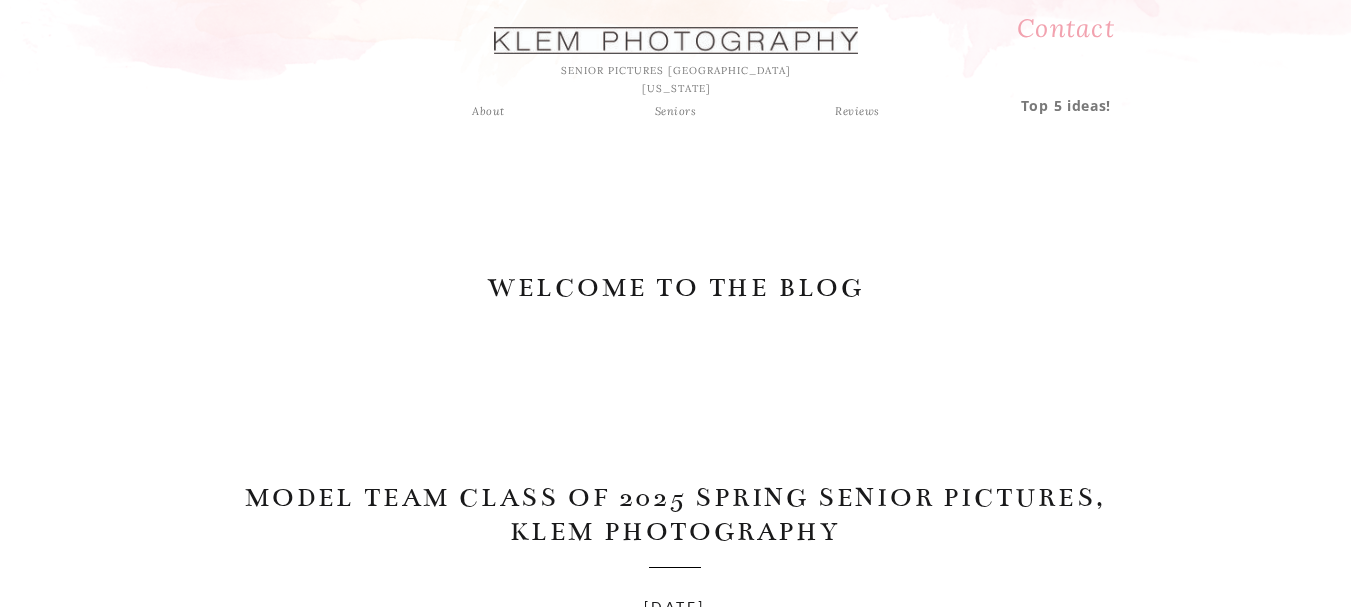 scroll, scrollTop: 0, scrollLeft: 0, axis: both 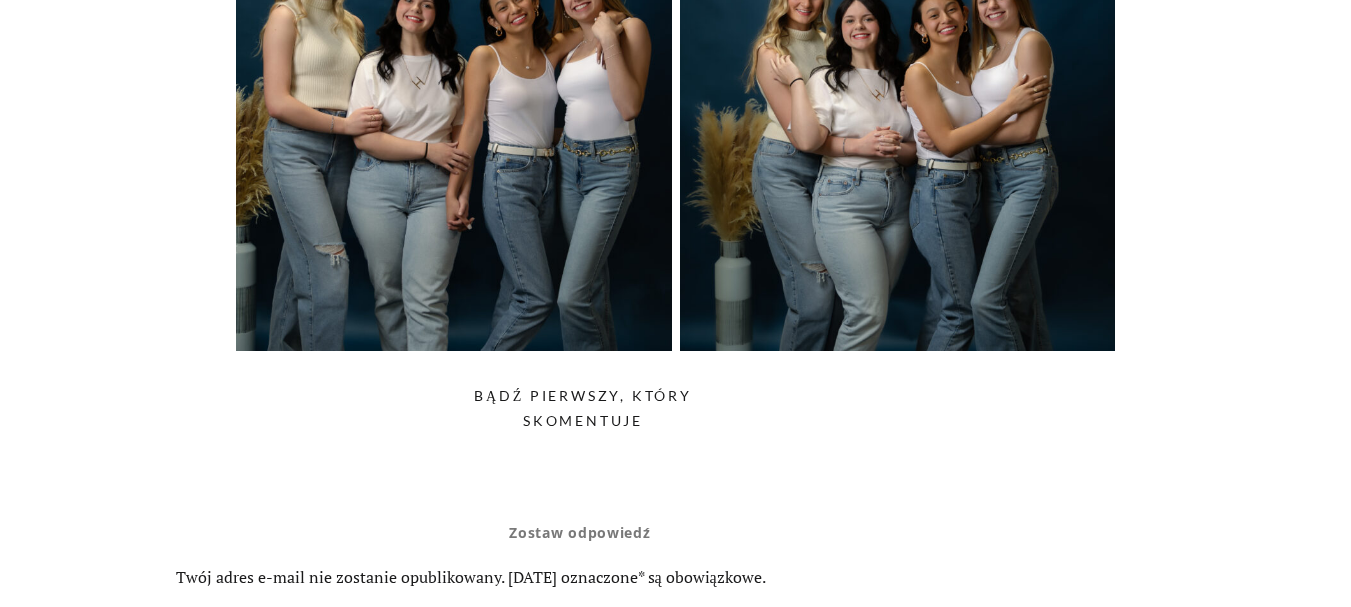 click on "Zostaw odpowiedź Anuluj odpowiedź" at bounding box center [580, 532] 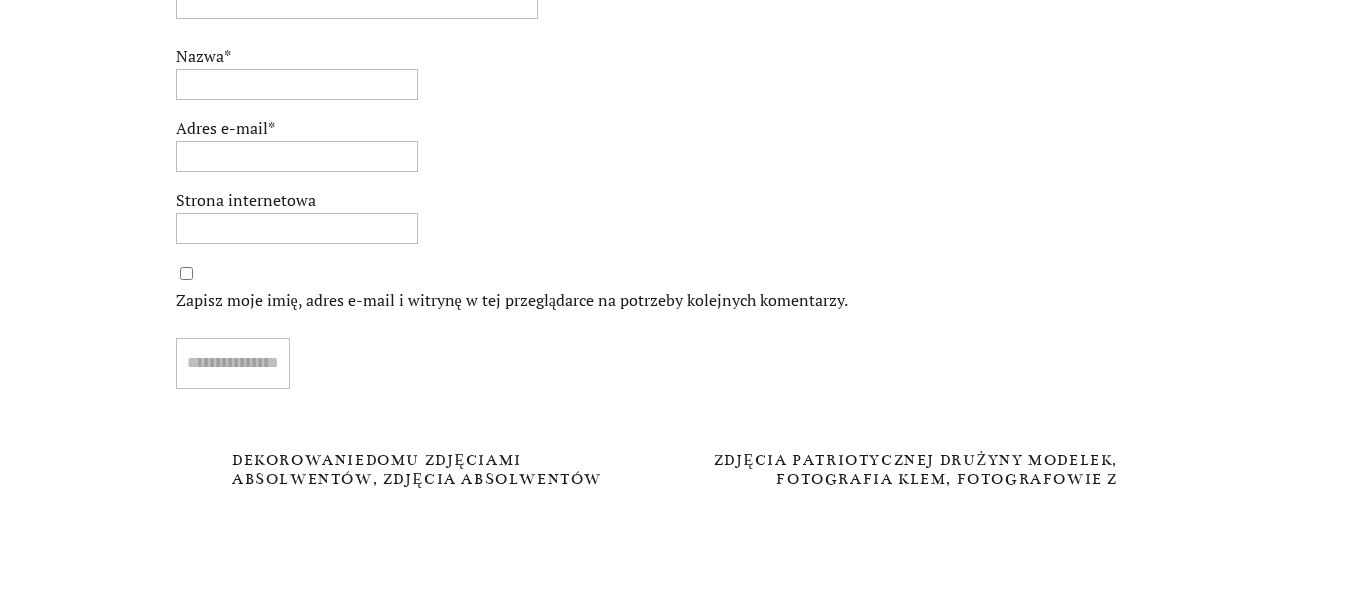 scroll, scrollTop: 12050, scrollLeft: 0, axis: vertical 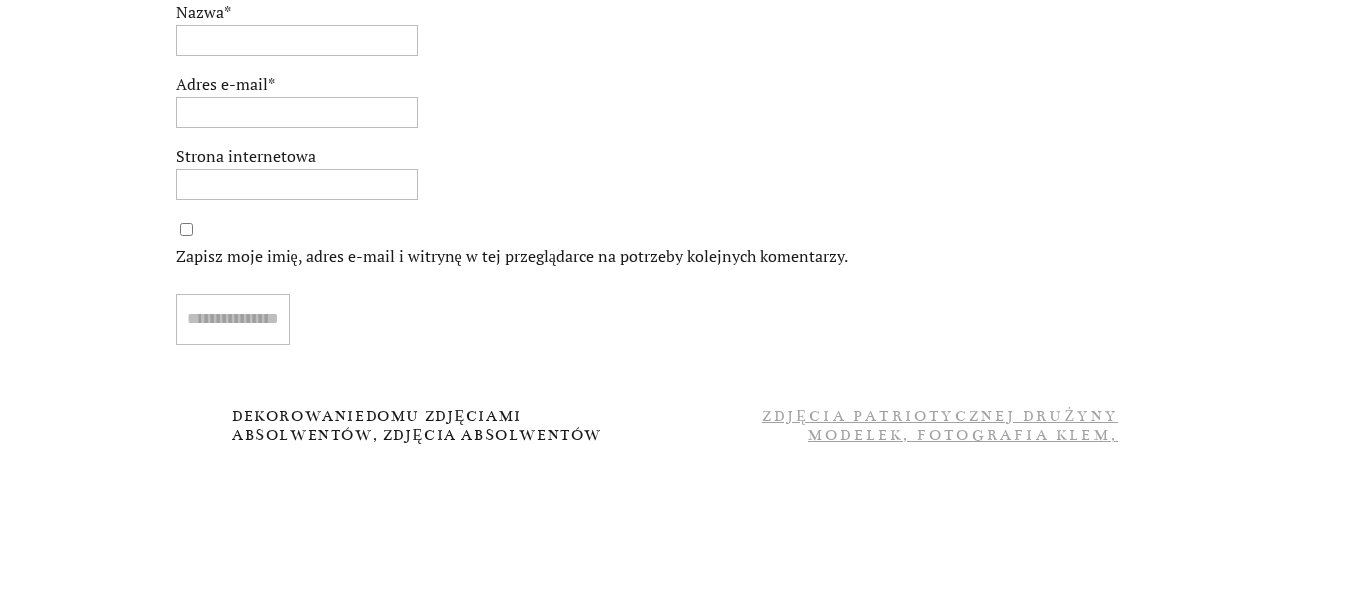 click on "Zdjęcia Patriotycznej Drużyny Modelek, Fotografia Klem, Fotografowie z Evansville" at bounding box center [909, 435] 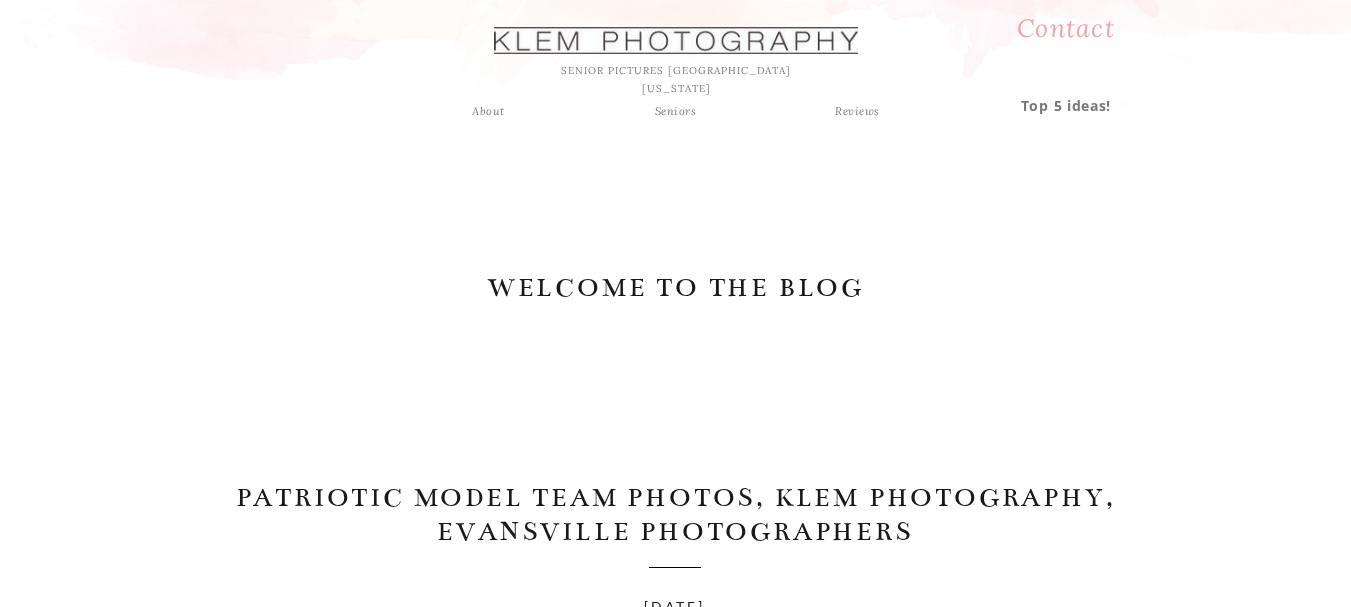 scroll, scrollTop: 0, scrollLeft: 0, axis: both 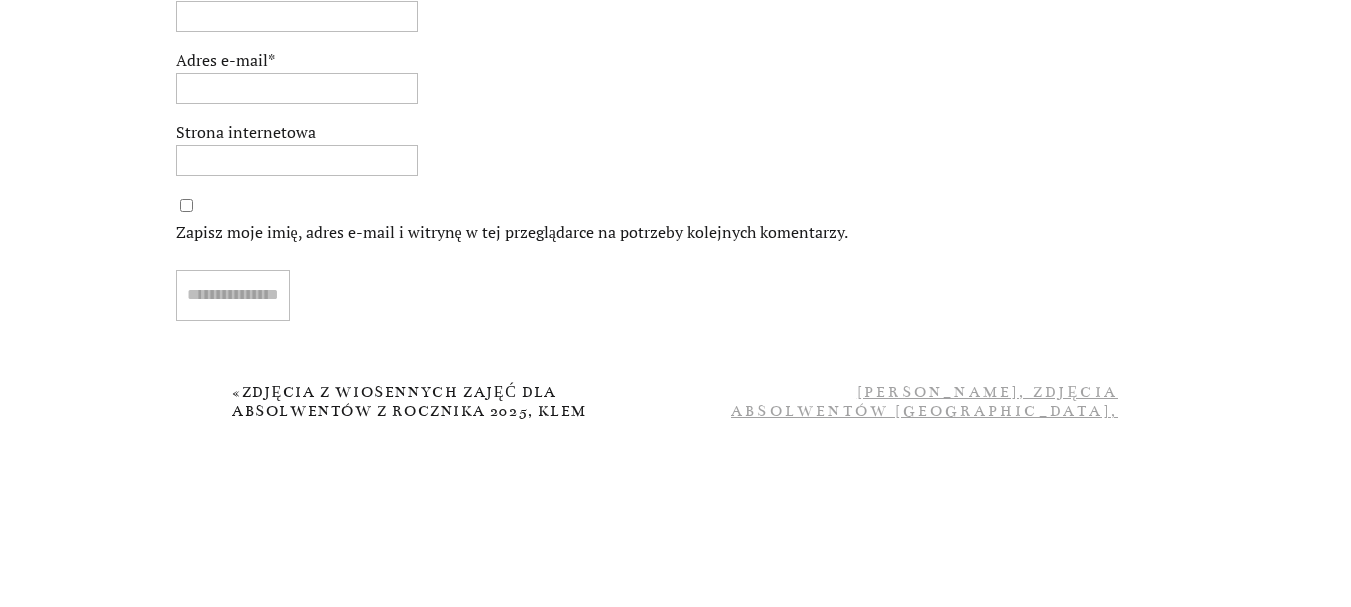 click on "[PERSON_NAME], zdjęcia absolwentów [GEOGRAPHIC_DATA], fotografowie z [GEOGRAPHIC_DATA] w stanie [US_STATE], [GEOGRAPHIC_DATA] Photography" at bounding box center [915, 430] 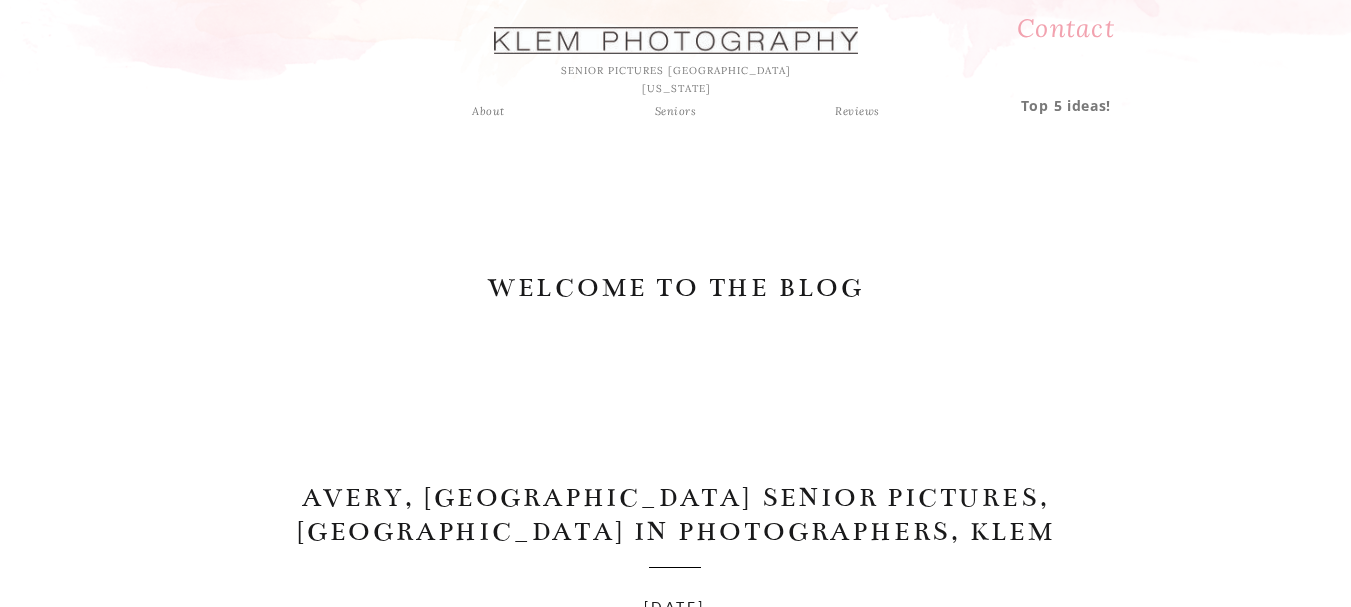 scroll, scrollTop: 0, scrollLeft: 0, axis: both 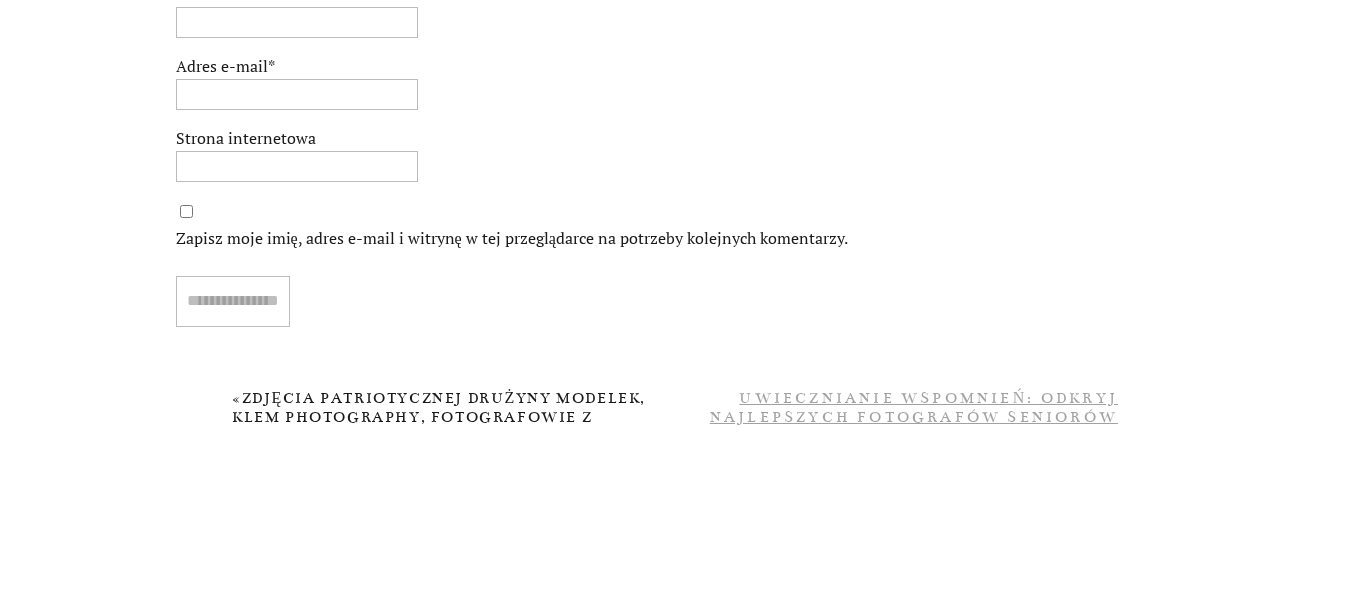 click on "Uwiecznianie wspomnień: Odkryj najlepszych fotografów seniorów w [GEOGRAPHIC_DATA] okolicy" at bounding box center [914, 417] 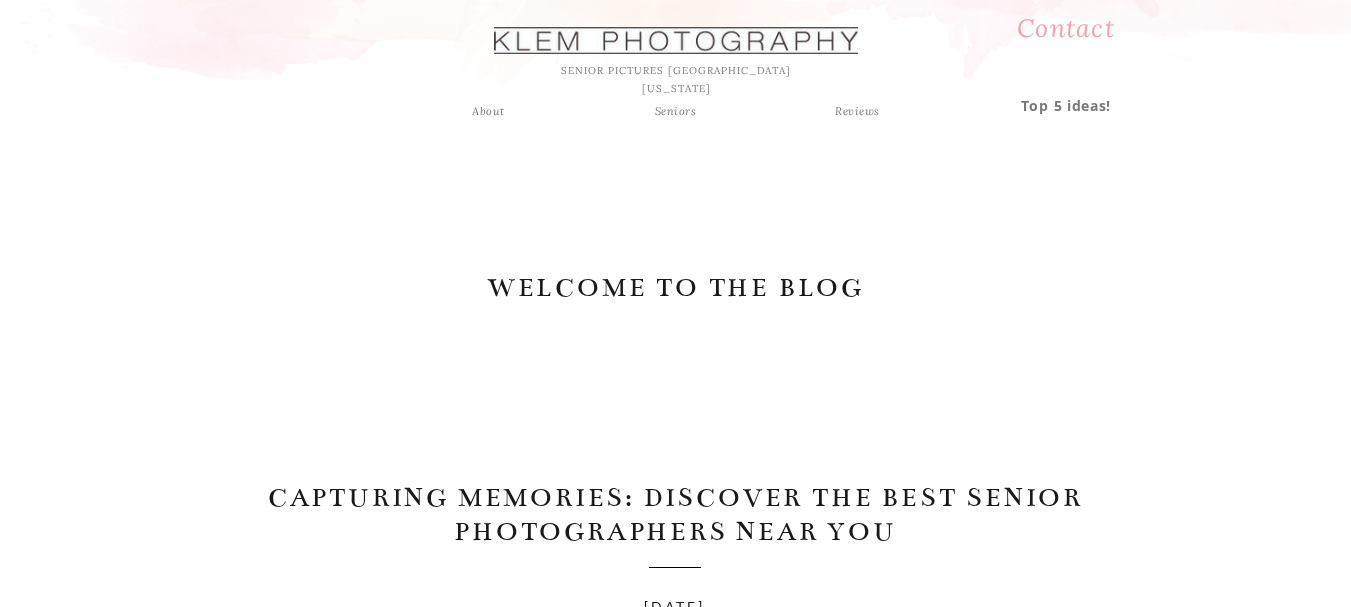 scroll, scrollTop: 0, scrollLeft: 0, axis: both 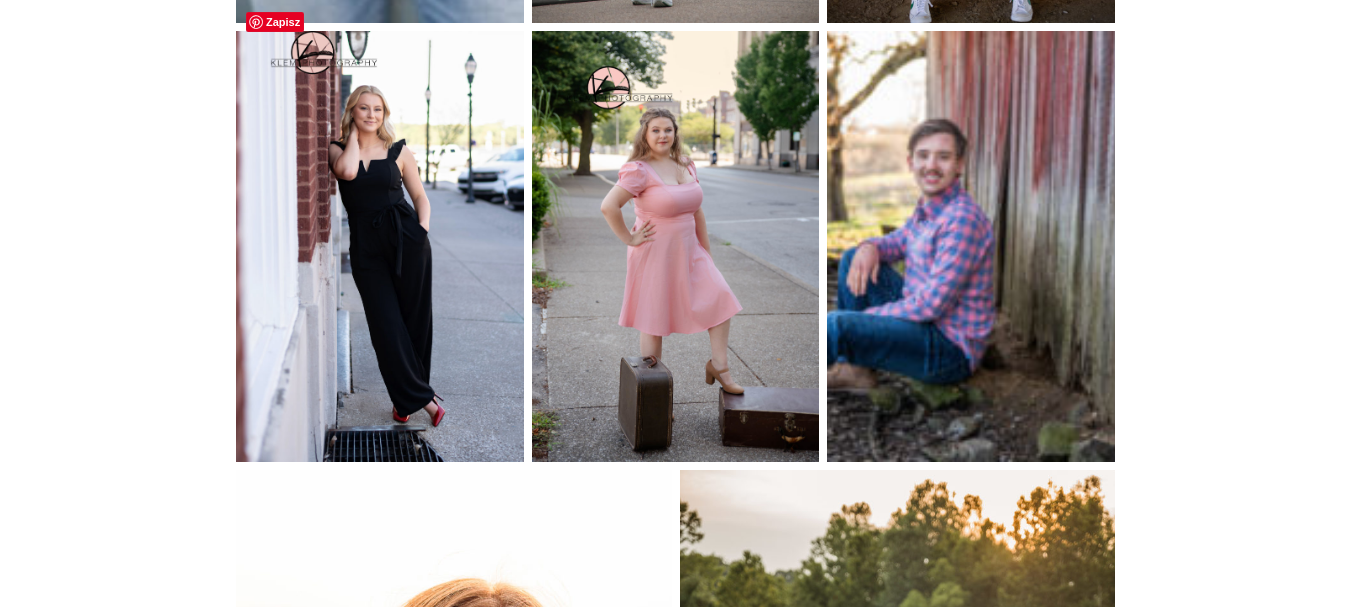 drag, startPoint x: 395, startPoint y: 154, endPoint x: 363, endPoint y: 169, distance: 35.341194 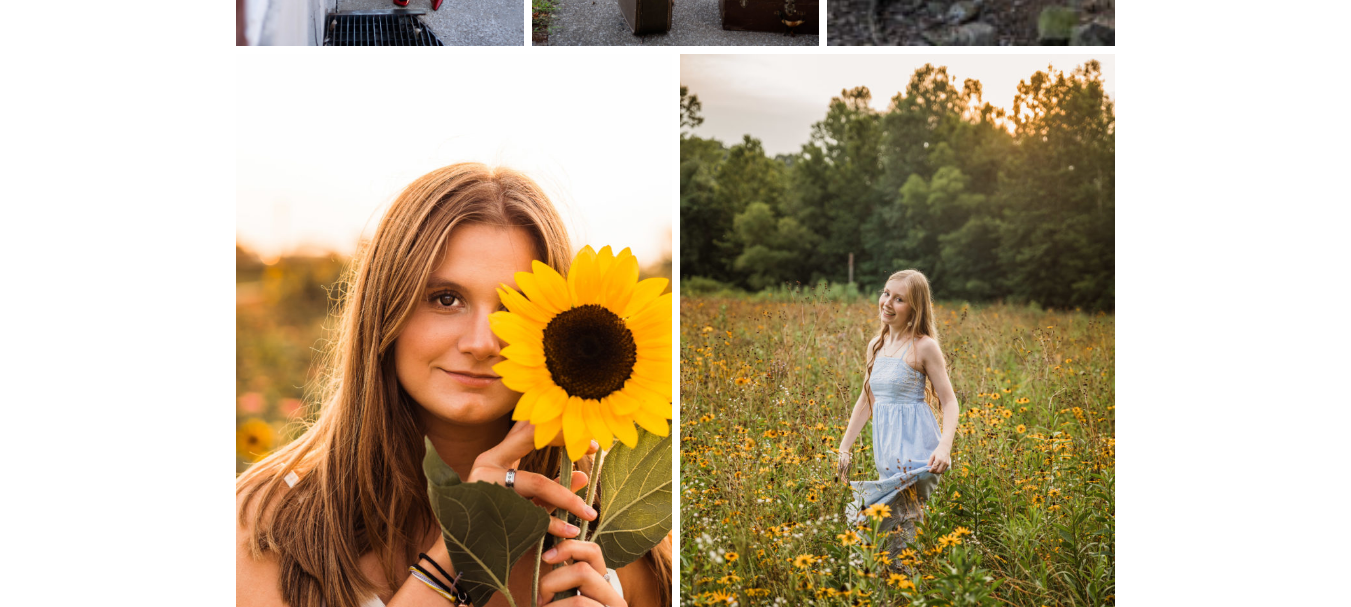 scroll, scrollTop: 9231, scrollLeft: 0, axis: vertical 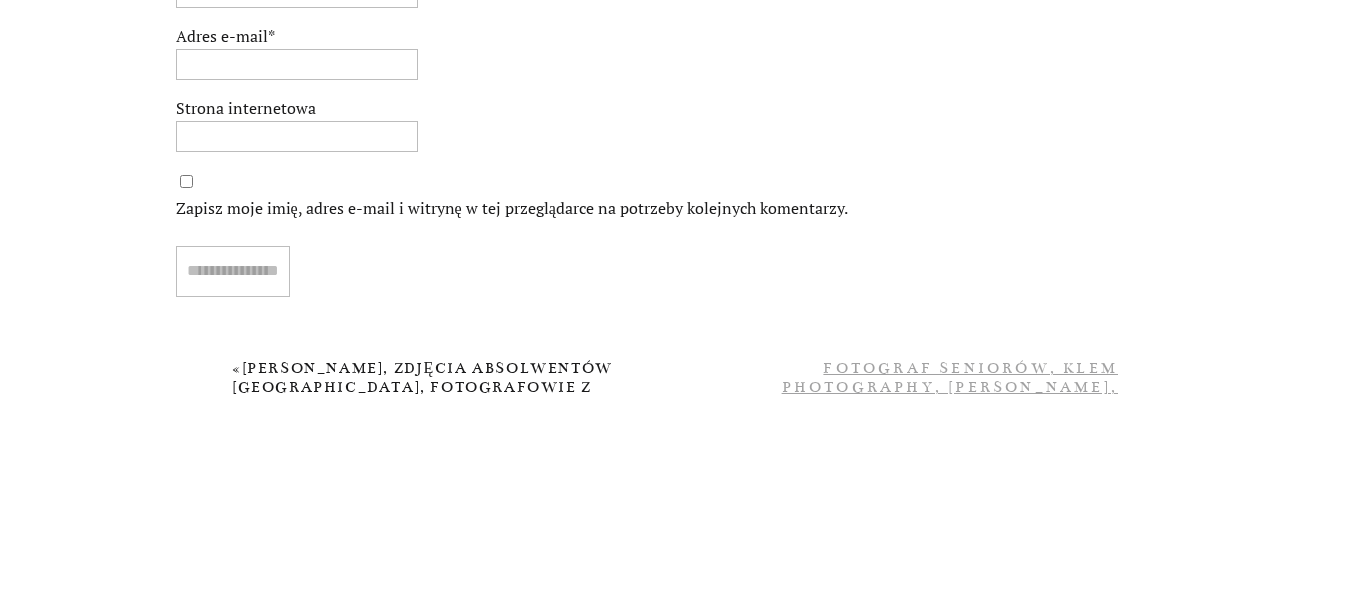 click on "Fotograf seniorów, Klem Photography, Hannah, Henderson County High School" at bounding box center [950, 387] 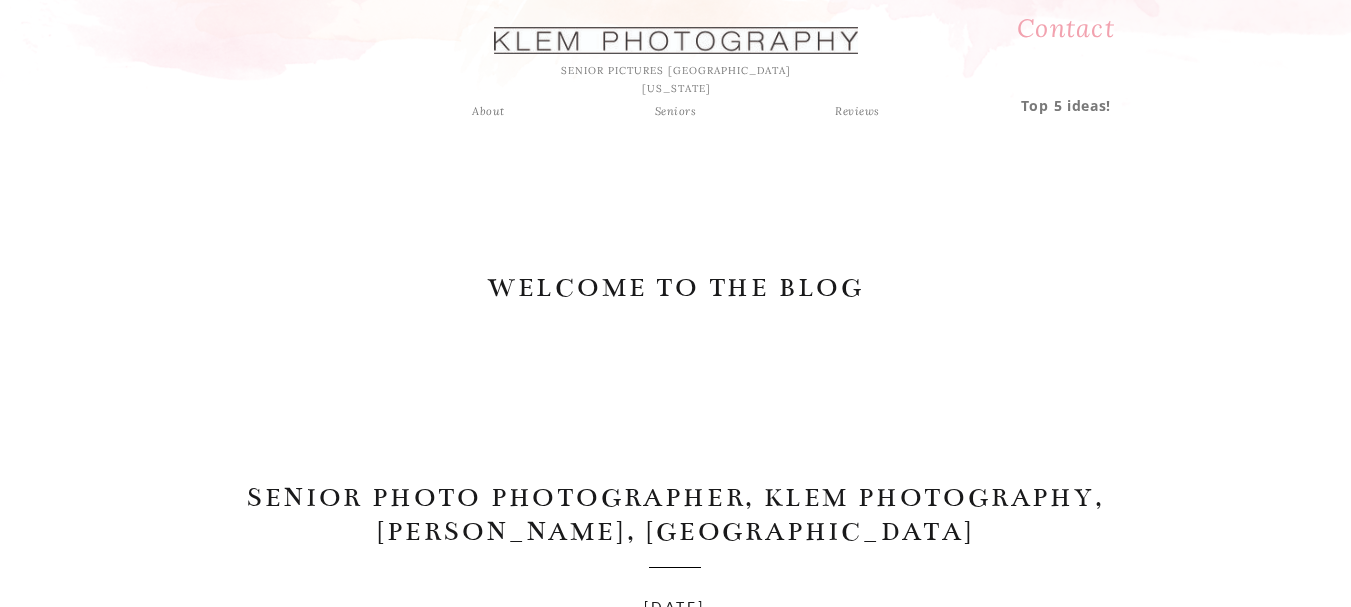 scroll, scrollTop: 0, scrollLeft: 0, axis: both 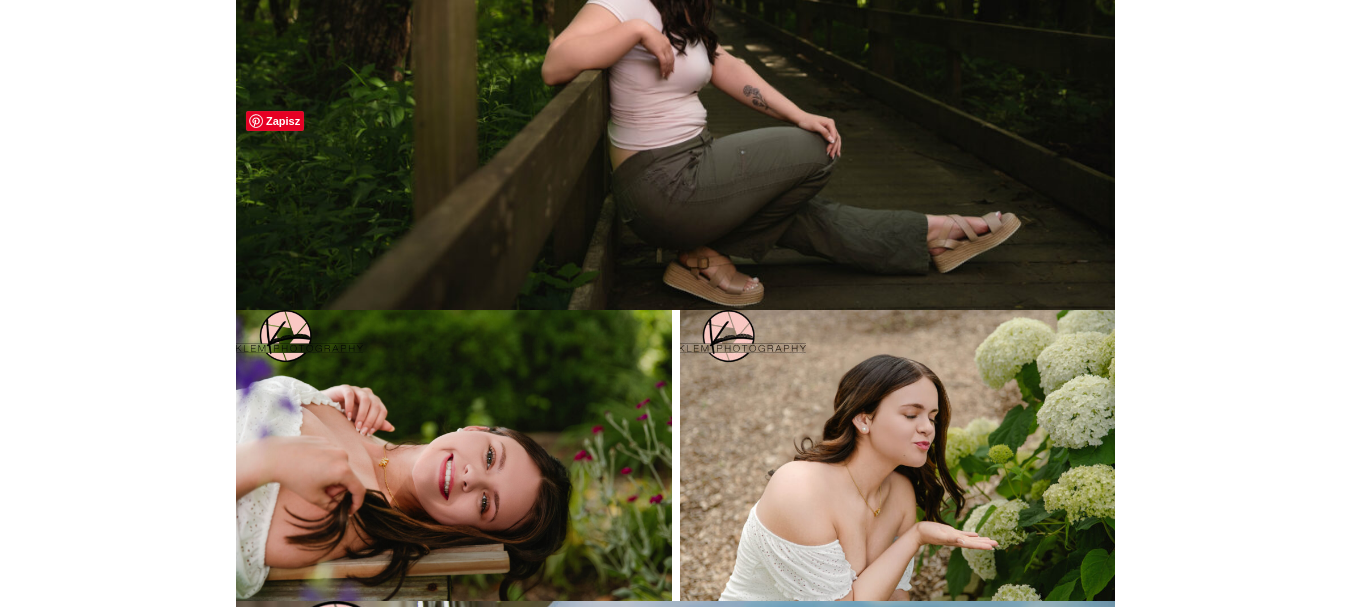 click at bounding box center [454, 455] 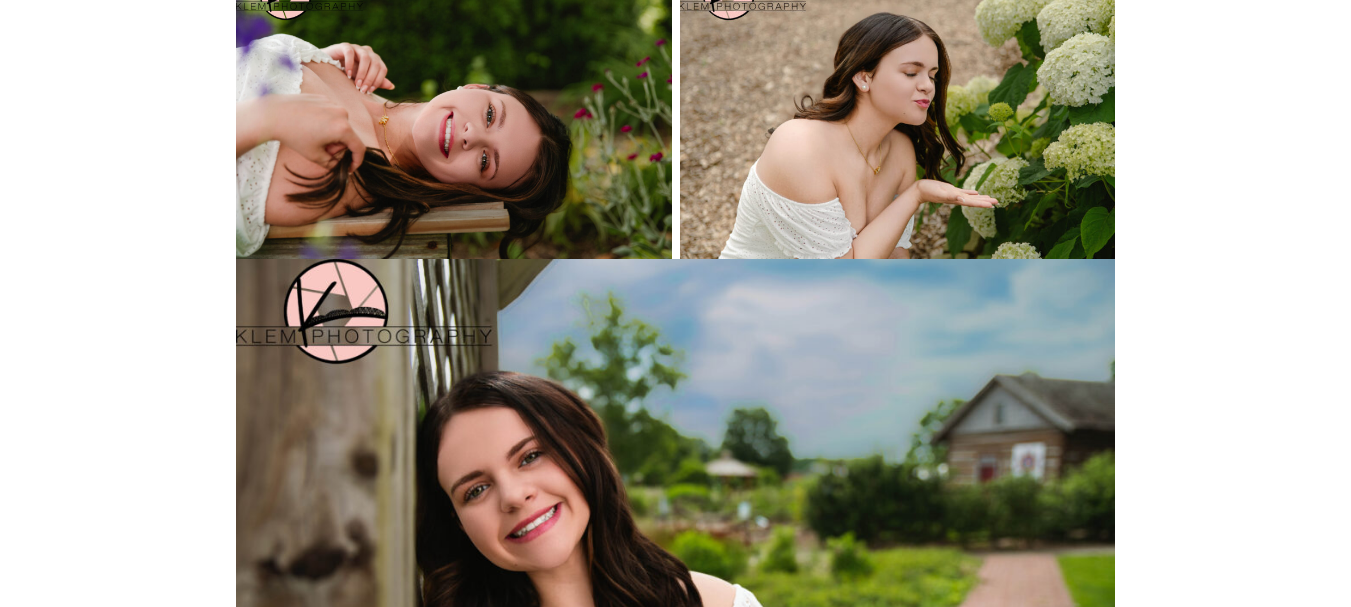 scroll, scrollTop: 4893, scrollLeft: 0, axis: vertical 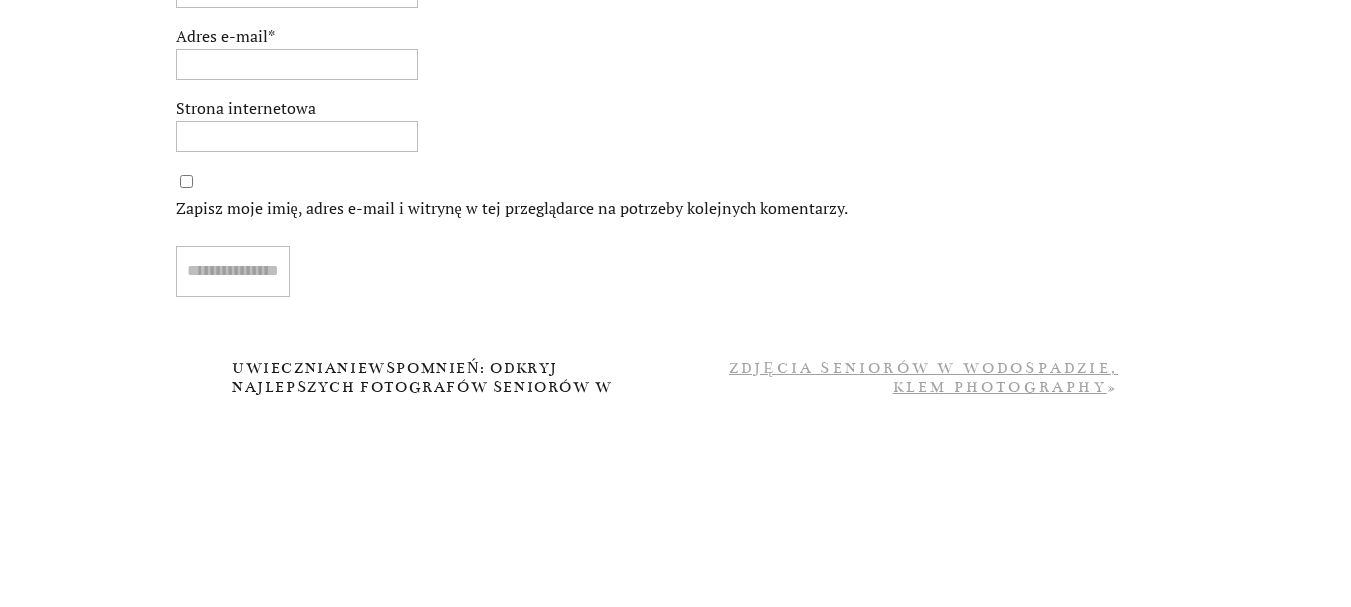 click on "Zdjęcia seniorów w wodospadzie, Klem Photography" at bounding box center (923, 377) 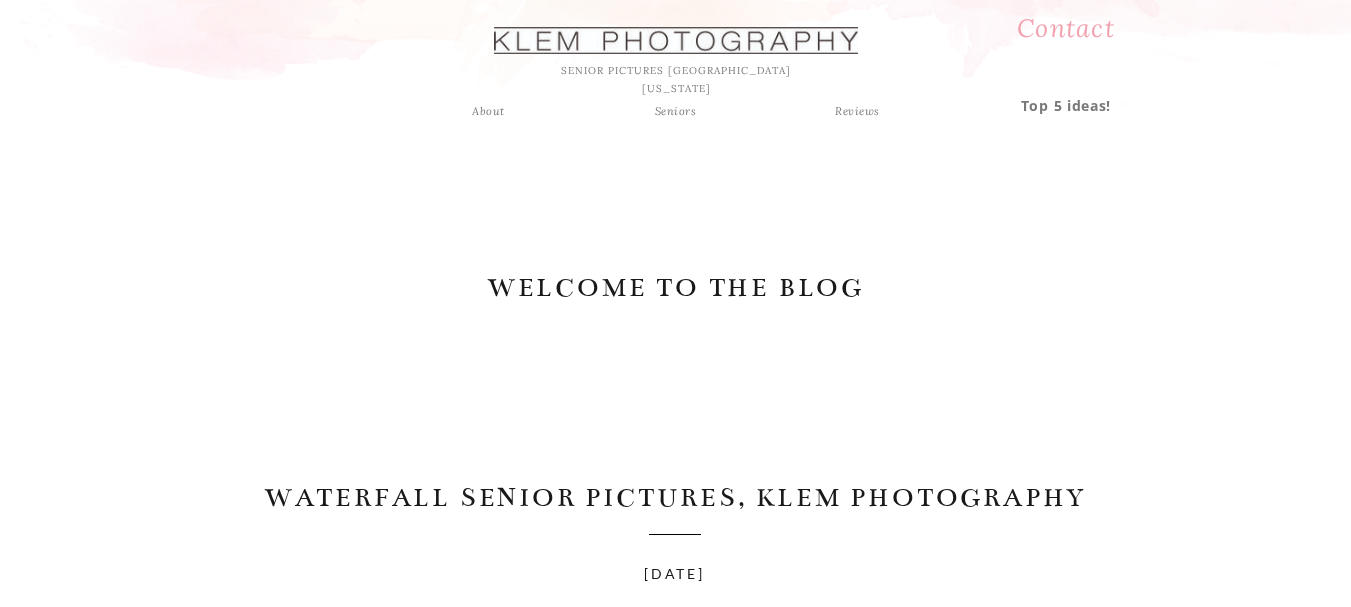 scroll, scrollTop: 0, scrollLeft: 0, axis: both 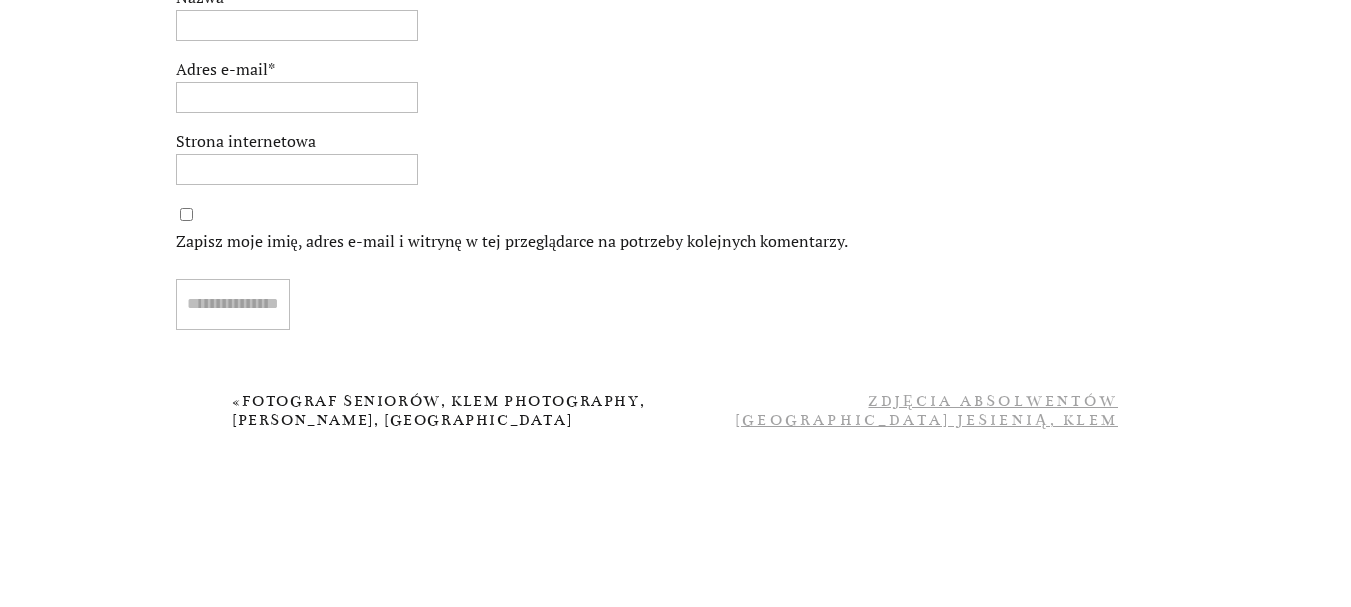 click on "Zdjęcia absolwentów Henderson KY jesienią, Klem Photography" at bounding box center [926, 420] 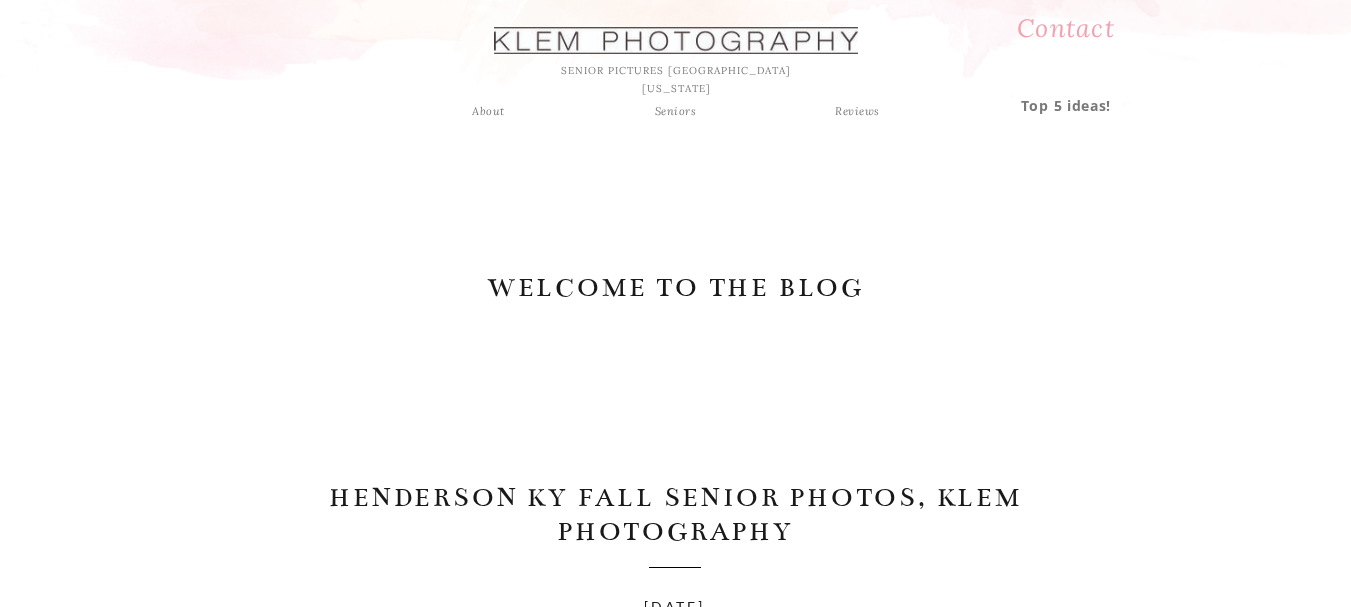 scroll, scrollTop: 0, scrollLeft: 0, axis: both 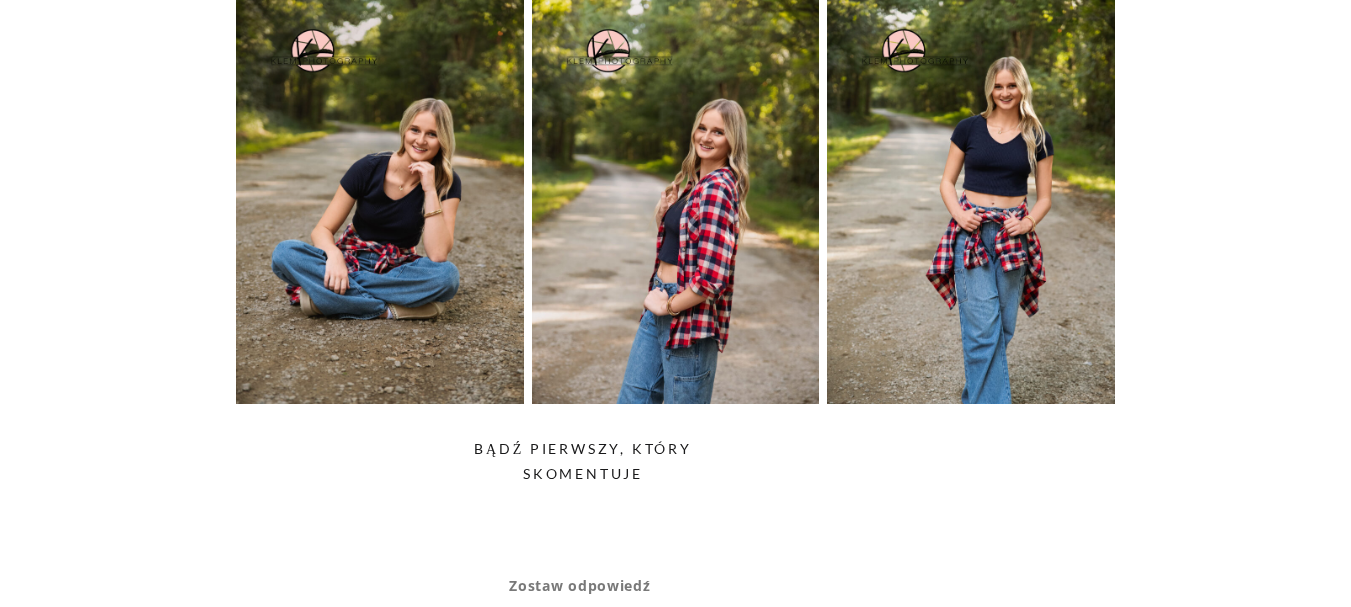 drag, startPoint x: 1359, startPoint y: 45, endPoint x: 1338, endPoint y: 479, distance: 434.50778 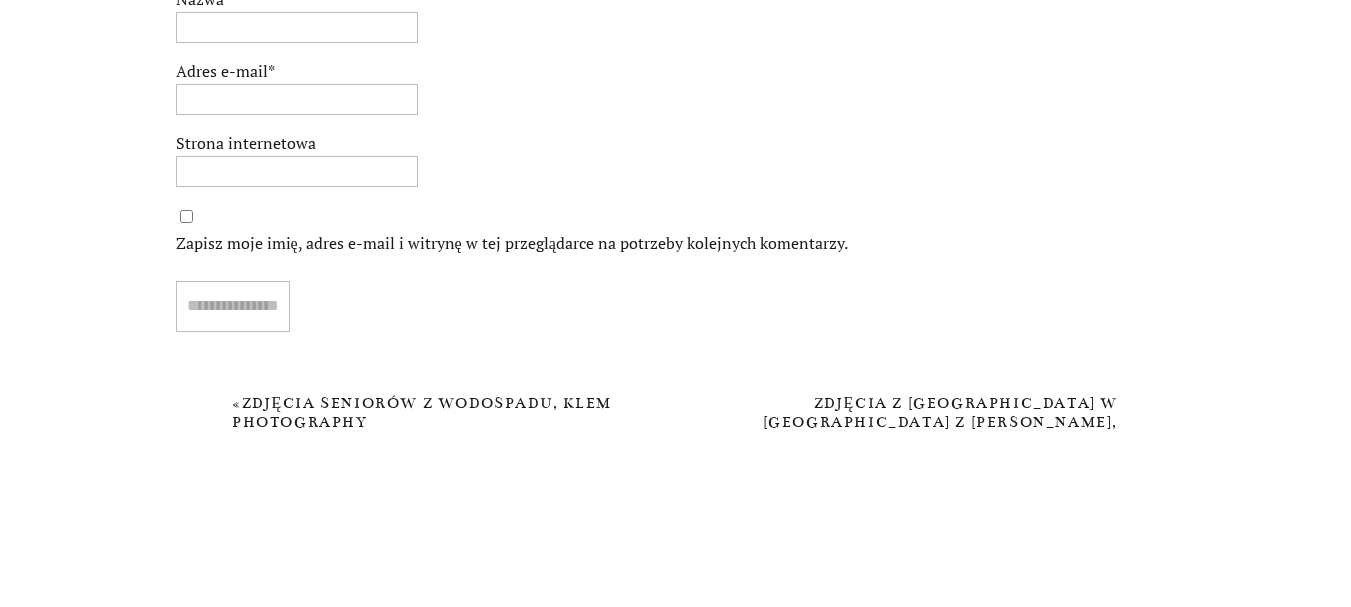scroll, scrollTop: 6044, scrollLeft: 0, axis: vertical 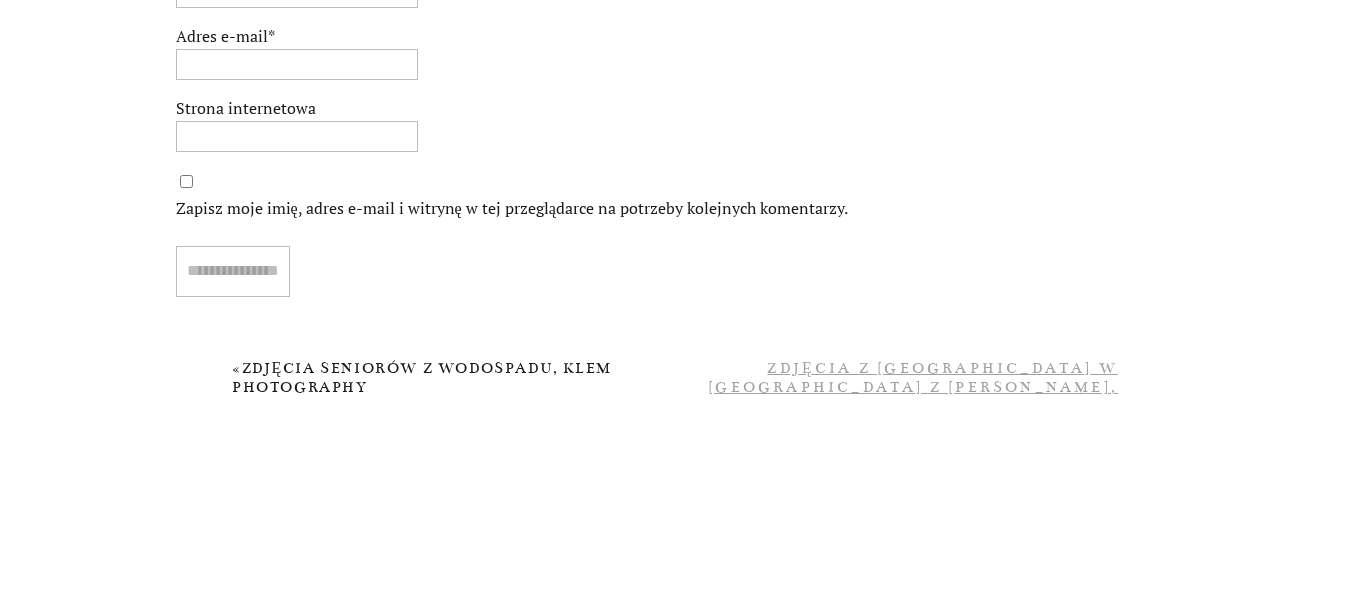 click on "Zdjęcia z [GEOGRAPHIC_DATA] w [GEOGRAPHIC_DATA] z [PERSON_NAME], uczennicą ostatniej klasy liceum w hrabstwie [GEOGRAPHIC_DATA], Klem Photography" at bounding box center (913, 406) 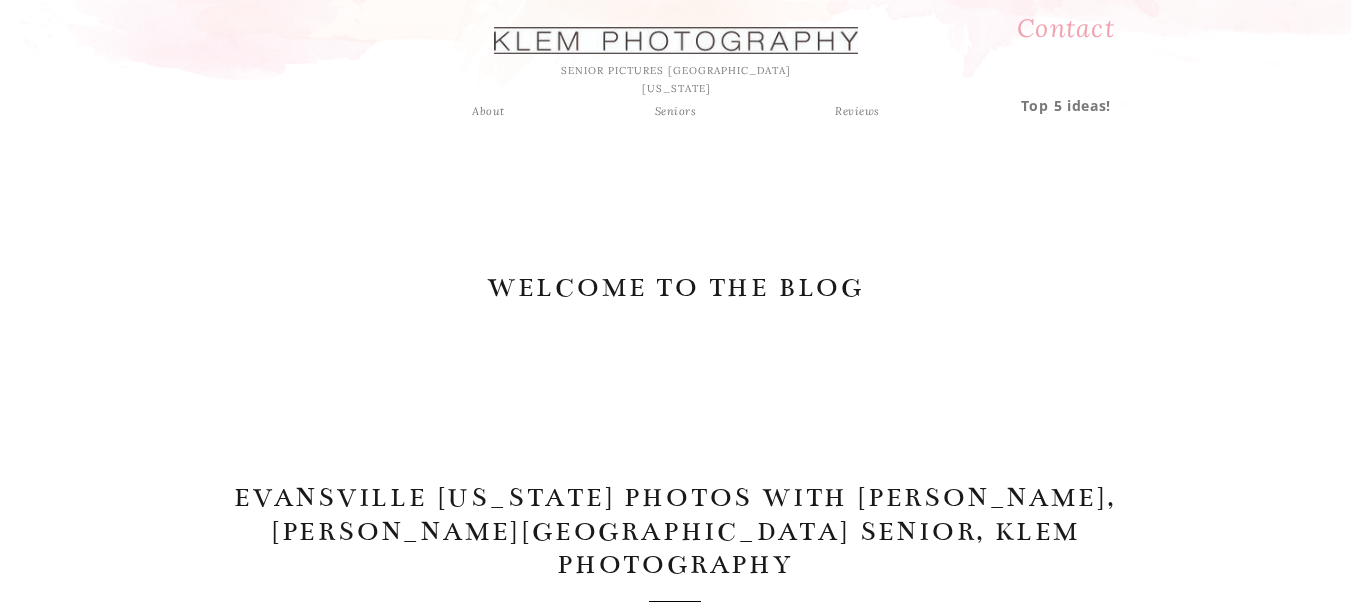 scroll, scrollTop: 0, scrollLeft: 0, axis: both 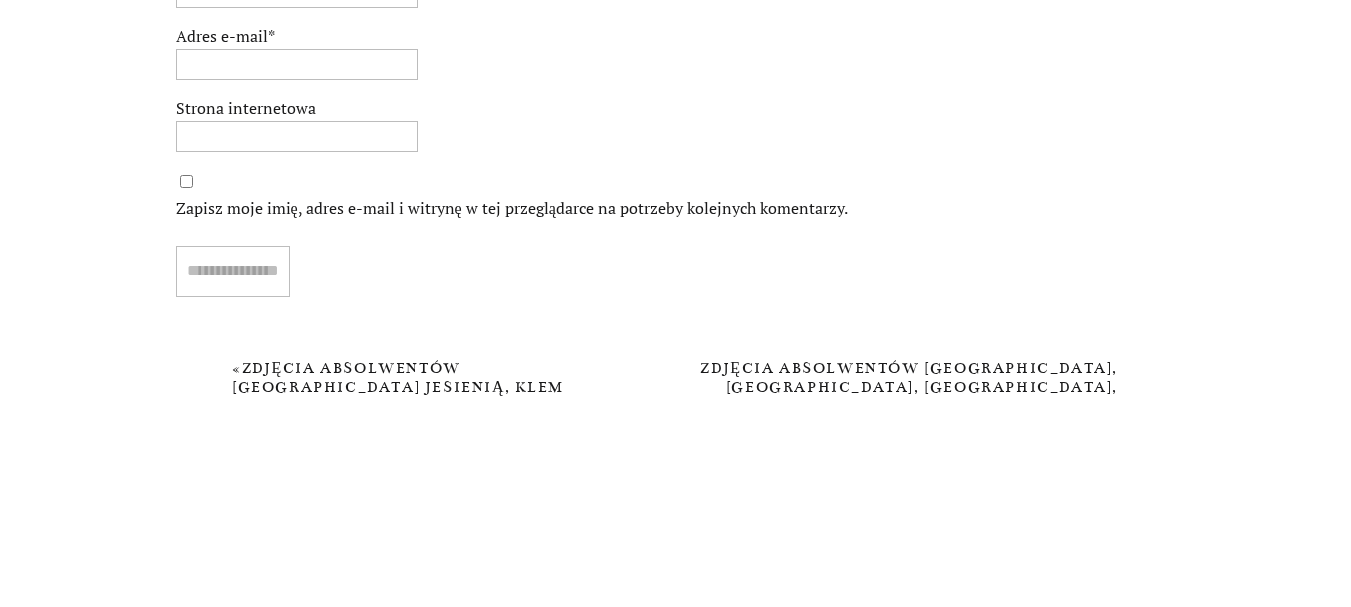 click at bounding box center [676, 503] 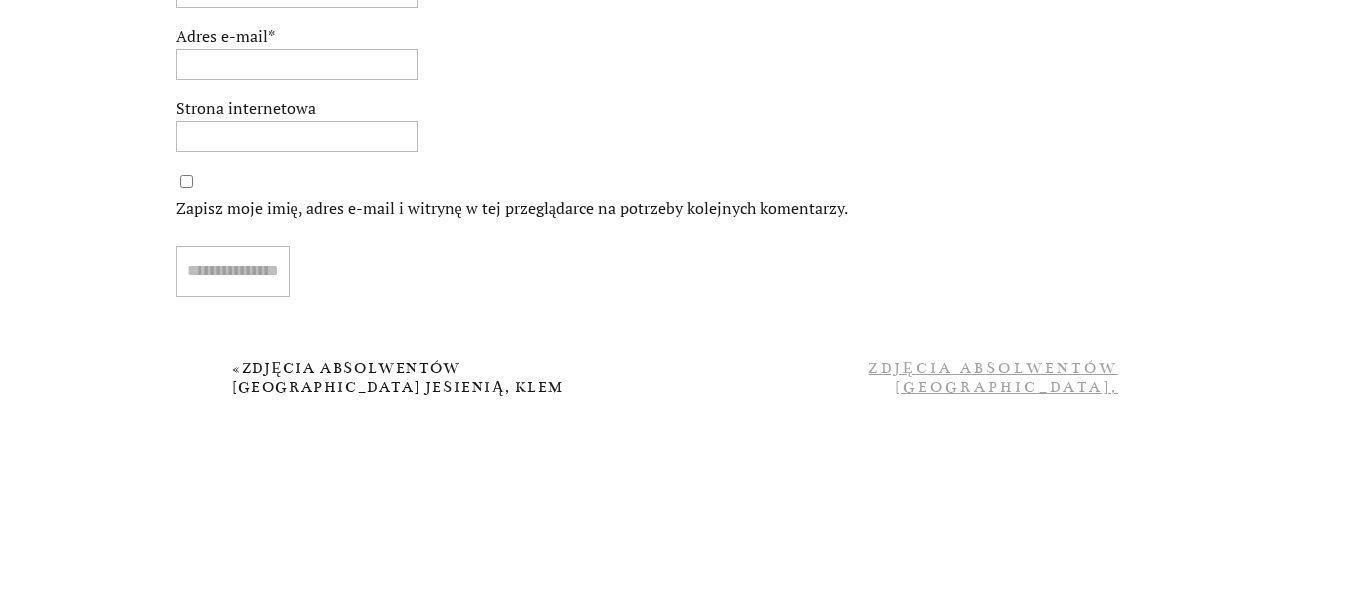 click on "Zdjęcia absolwentów [GEOGRAPHIC_DATA], [GEOGRAPHIC_DATA], [GEOGRAPHIC_DATA], Klem Photography" at bounding box center (976, 406) 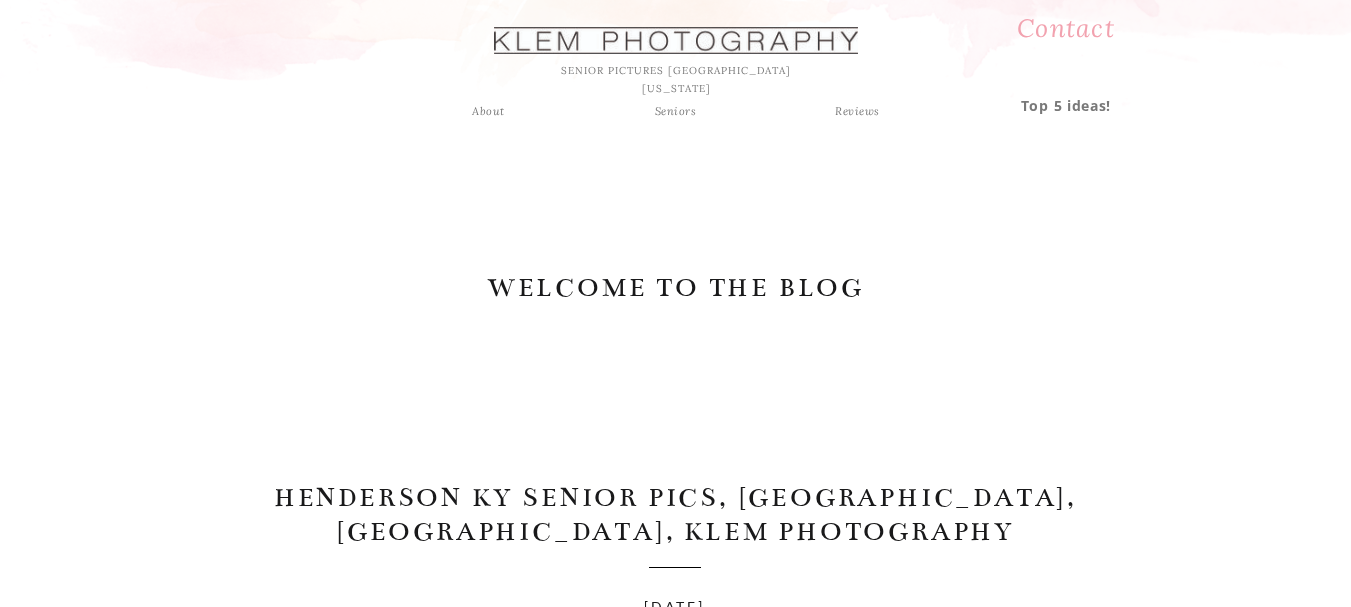 scroll, scrollTop: 0, scrollLeft: 0, axis: both 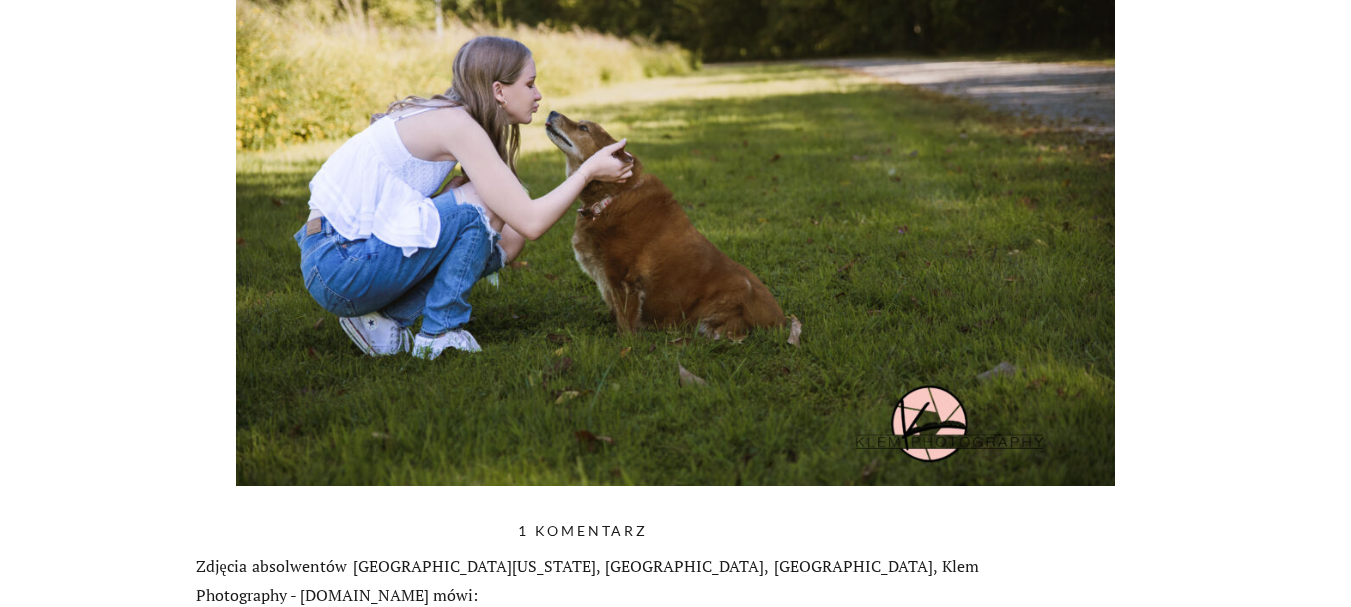 drag, startPoint x: 1365, startPoint y: 32, endPoint x: 1359, endPoint y: 452, distance: 420.04285 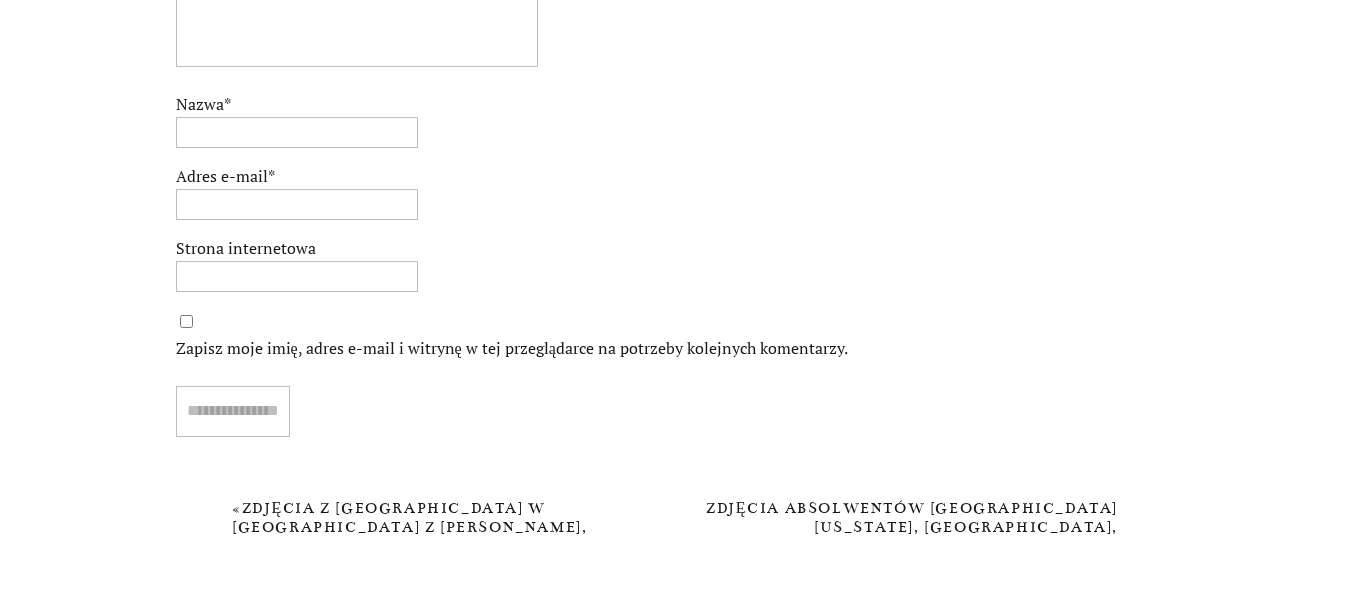 scroll, scrollTop: 6575, scrollLeft: 0, axis: vertical 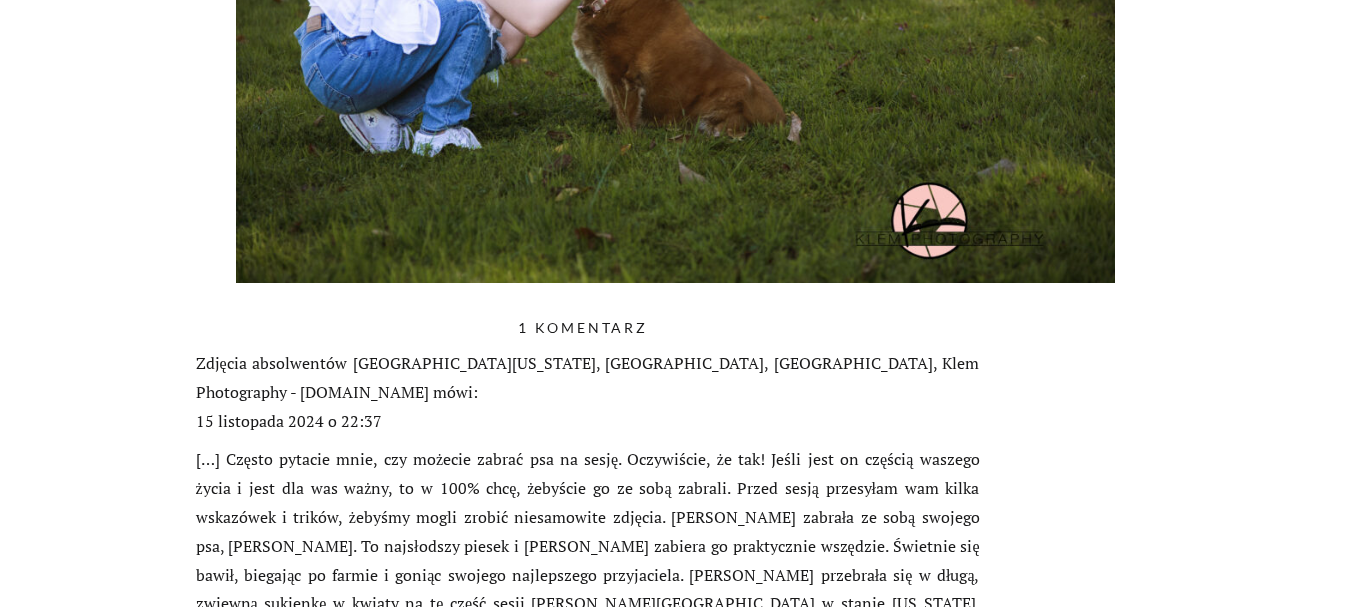 click on "Zdjęcia absolwentów Henderson KY, Madison, Henderson County High School, Klem Photography 10 października 2024 r.
Zdjęcia Madison z Henderson w stanie Kentucky, zrobione podczas sesji zdjęciowej, rozpoczęły się w samym sercu Henderson, w Central Parku. To przepiękne miejsce z fontanną. Uwielbiam robić zdjęcia absolwentów w Central Parku, ponieważ można tam zmieniać stylizację w tak wielu miejscach. Zaczęliśmy przed fontanną w niebieskiej sukience Madison, a potem poszliśmy ulicą Main Street do przepięknego miejsca, gdzie kwiaty wysypywały się na chodnik. Spójrzcie tylko na jej mały krok! Jeśli chcecie zobaczyć, jak Madison przygotowywała się do sesji zdjęciowej, koniecznie zajrzyjcie na nasz  Instagram  !
Na zakończenie sesji zdjęciowej z Madison w Henderson w stanie Kentucky, pojechaliśmy na  mokradła Audubon
Sesja maturalna Sary
Sesja maturalna Haley
Sesja maturalna Hanny
Zdjęcia absolwentów szkoły średniej w hrabstwie Henderson" at bounding box center (675, -2372) 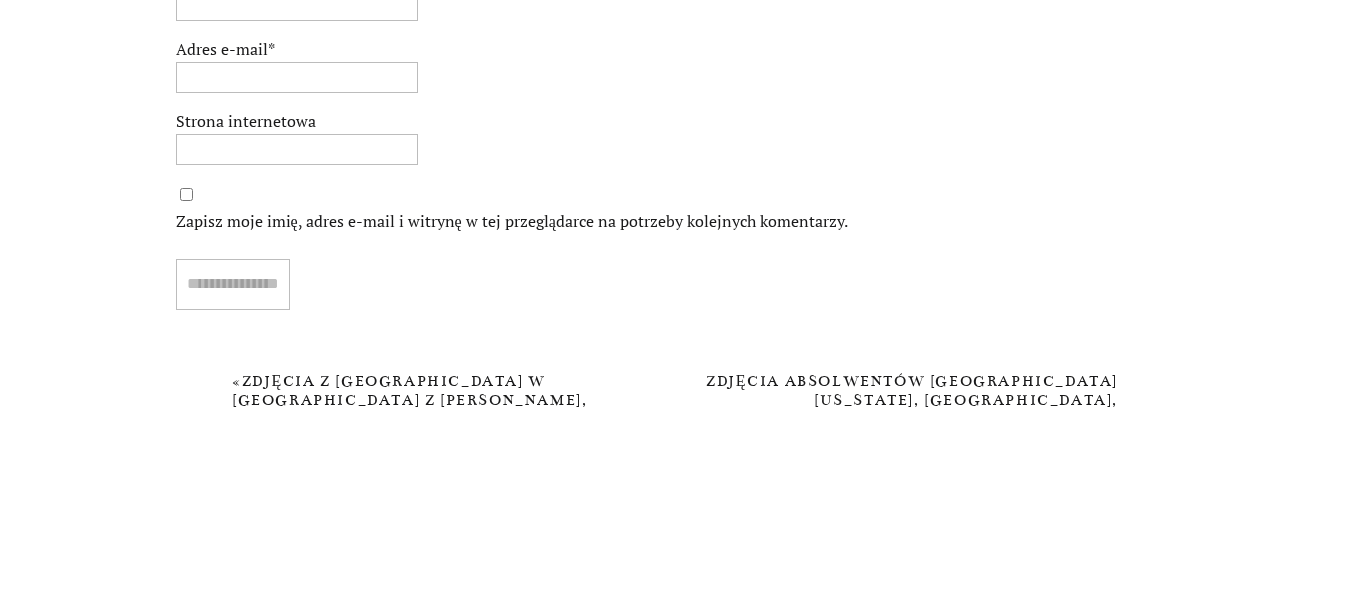 scroll, scrollTop: 6575, scrollLeft: 0, axis: vertical 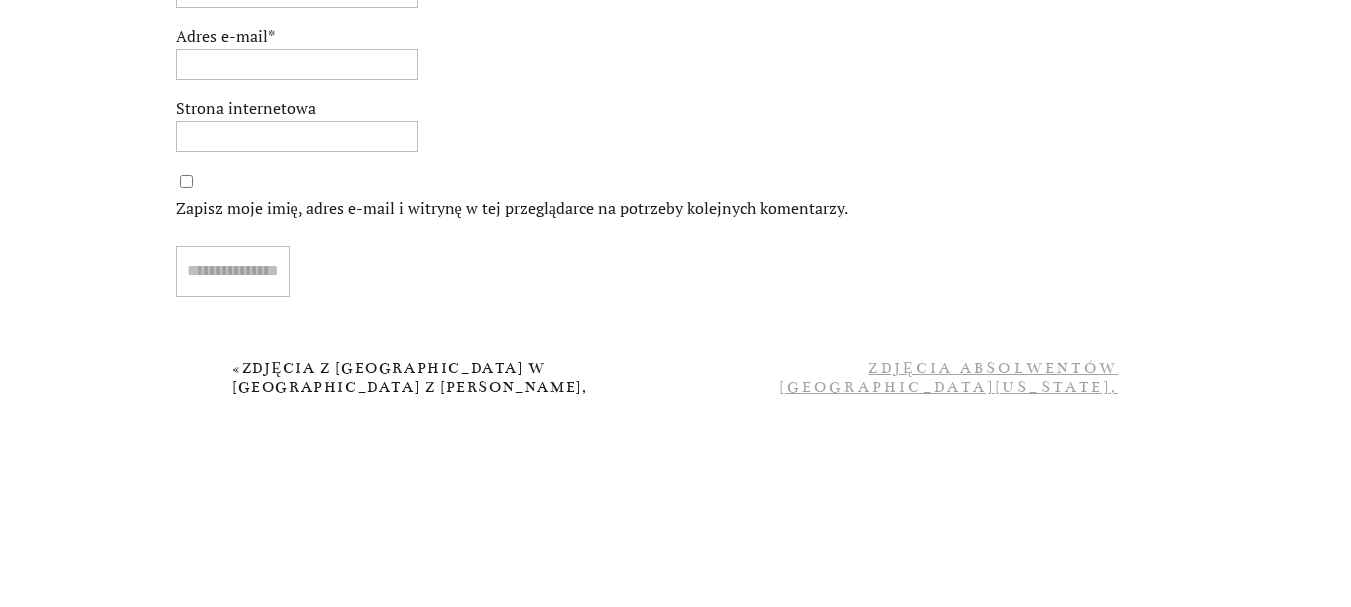 click on "Zdjęcia absolwentów Newburgh Indiana, Josie, Castle High School, Klem Photography" at bounding box center [948, 406] 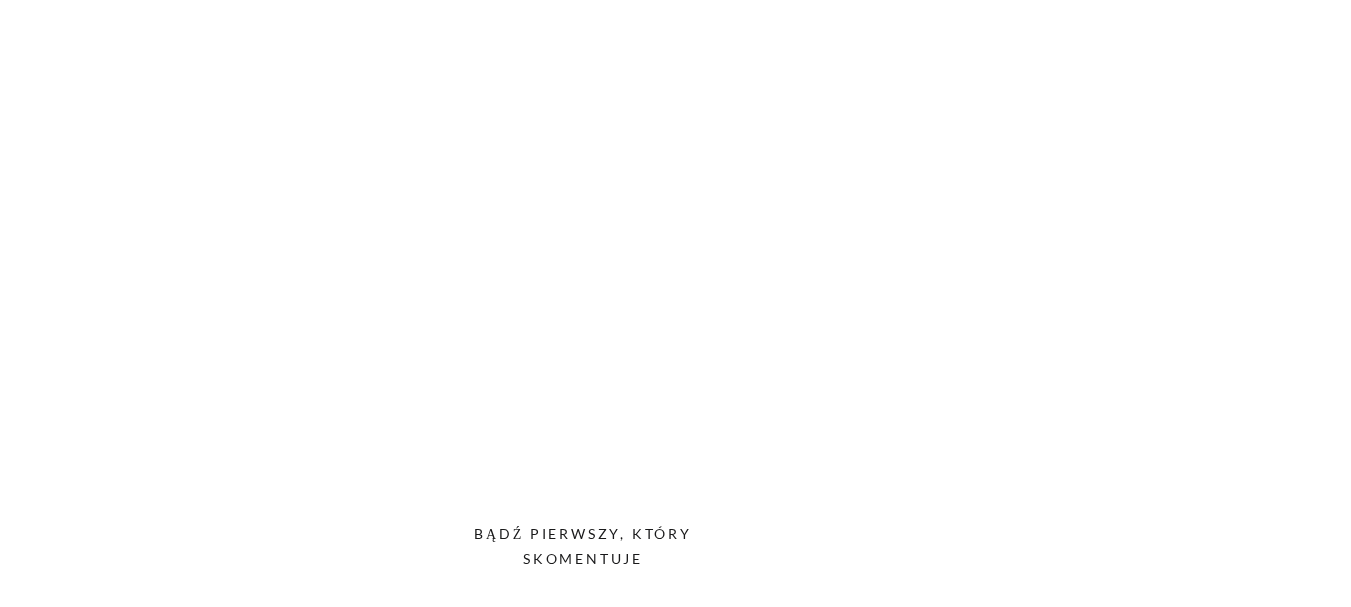 scroll, scrollTop: 7625, scrollLeft: 0, axis: vertical 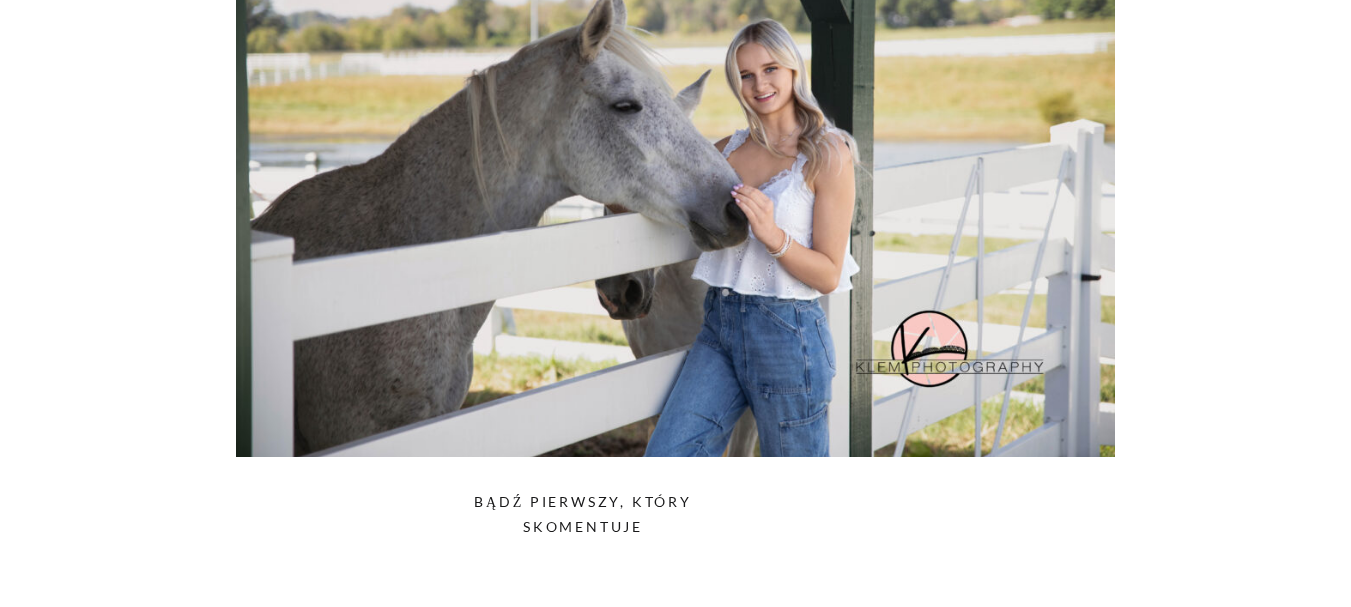 drag, startPoint x: 0, startPoint y: 0, endPoint x: 1329, endPoint y: 506, distance: 1422.0679 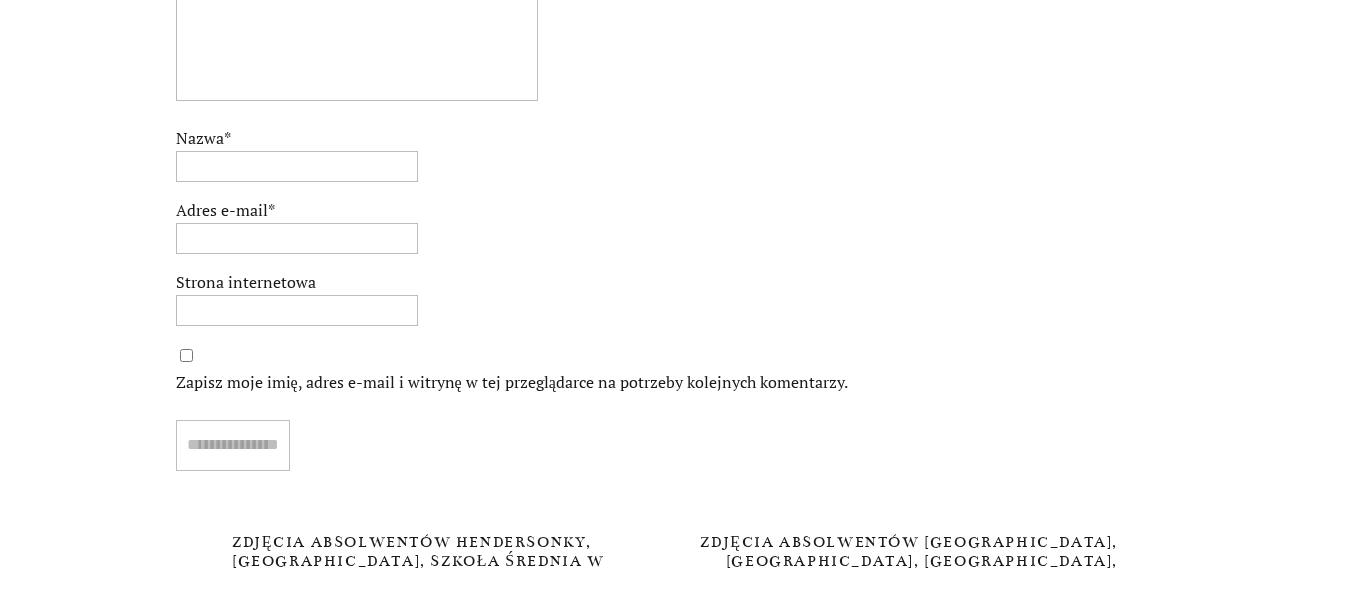 scroll, scrollTop: 8668, scrollLeft: 0, axis: vertical 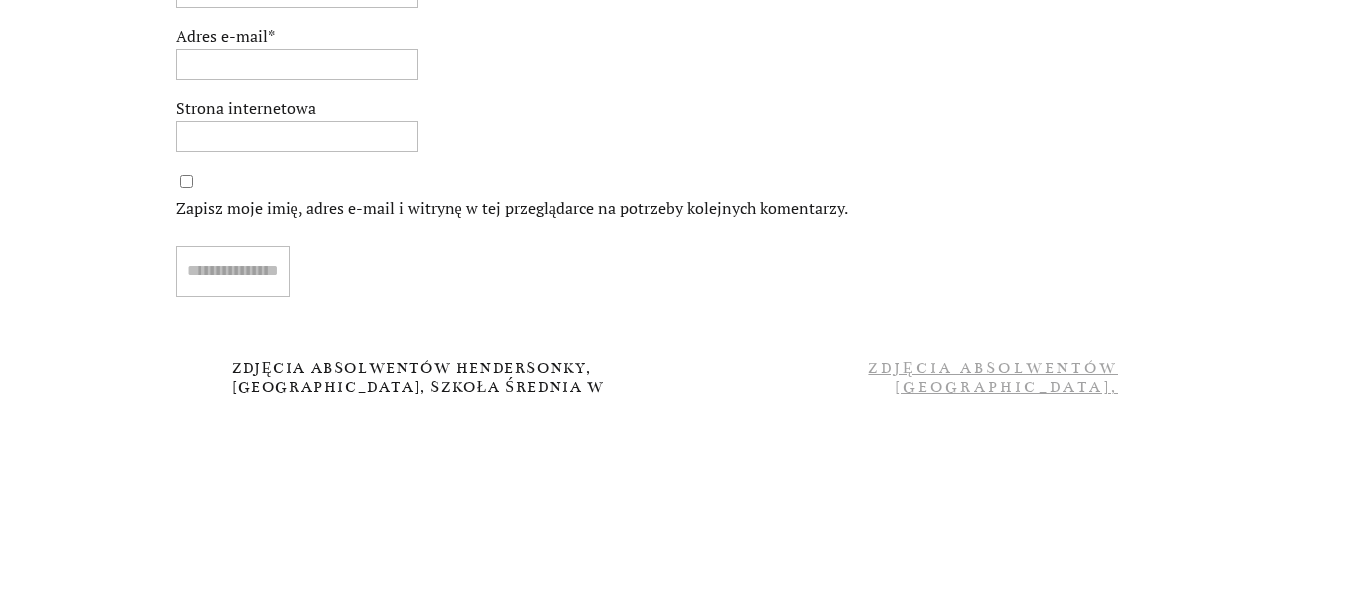 click on "Zdjęcia absolwentów Henderson KY, Addison, Henderson County High School, Klem Photography" at bounding box center (976, 406) 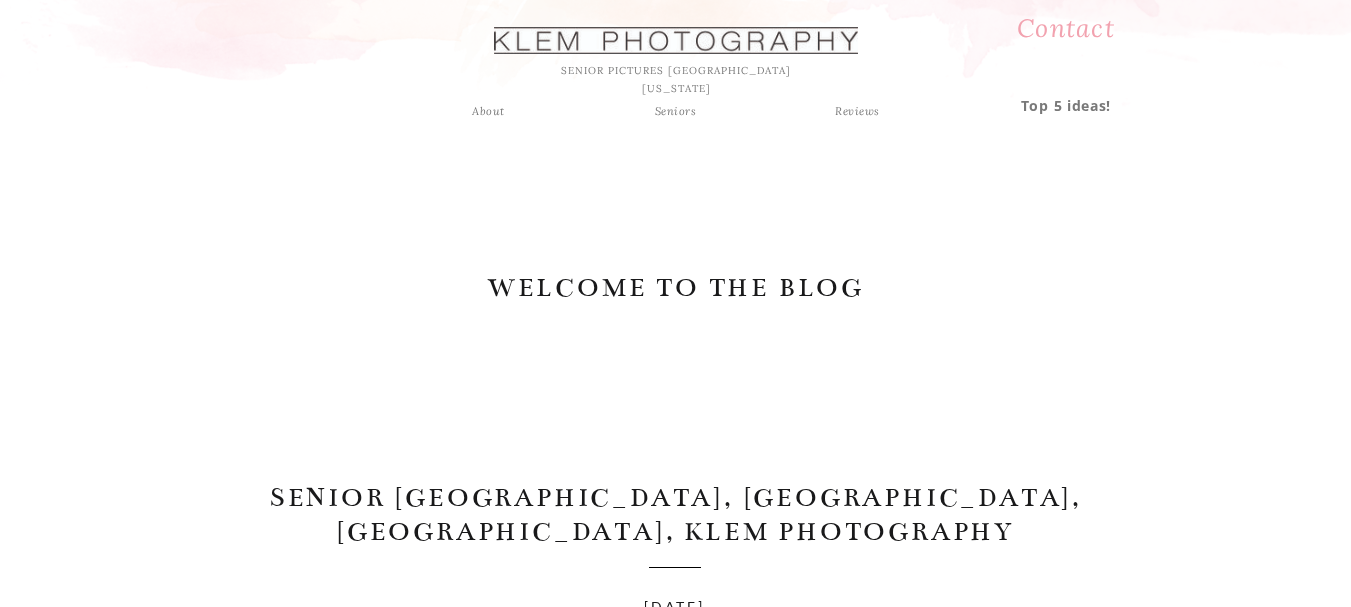 scroll, scrollTop: 0, scrollLeft: 0, axis: both 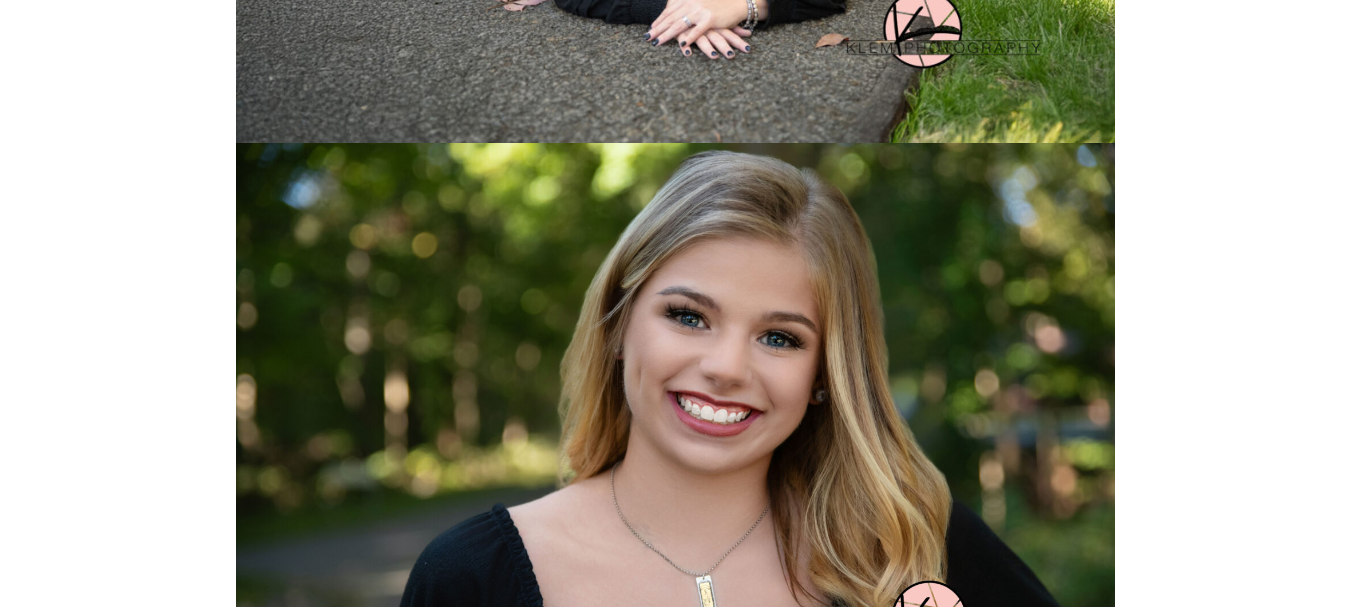 drag, startPoint x: 1365, startPoint y: 34, endPoint x: 1345, endPoint y: 364, distance: 330.6055 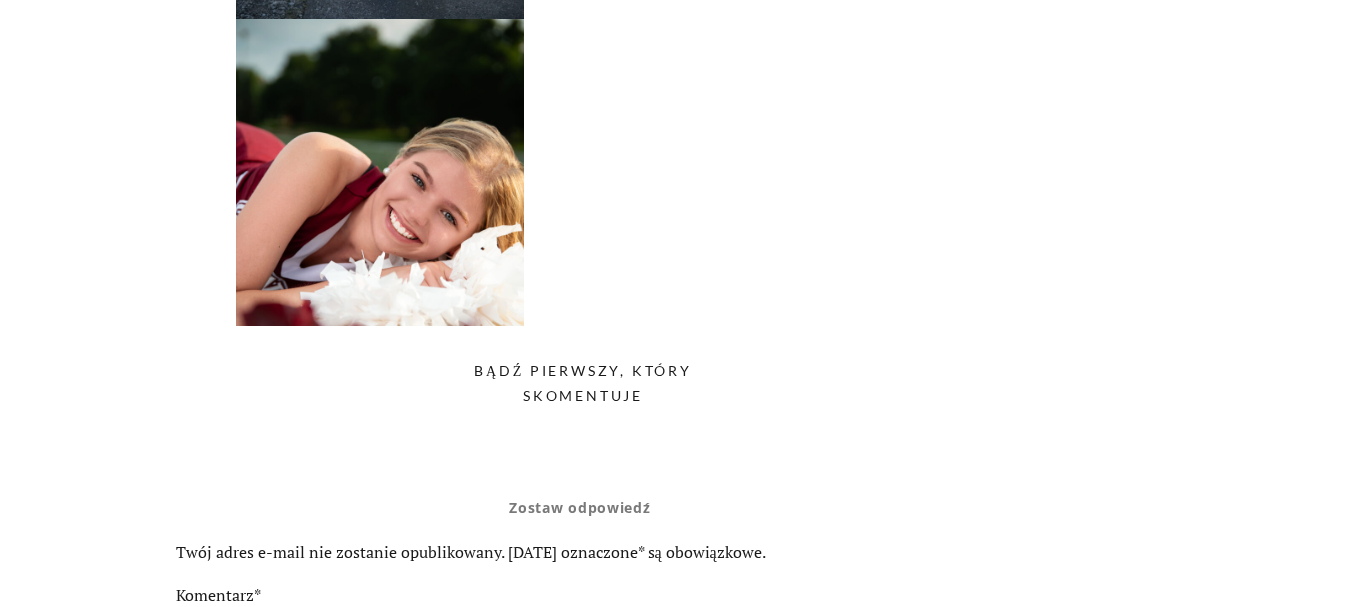 scroll, scrollTop: 6252, scrollLeft: 0, axis: vertical 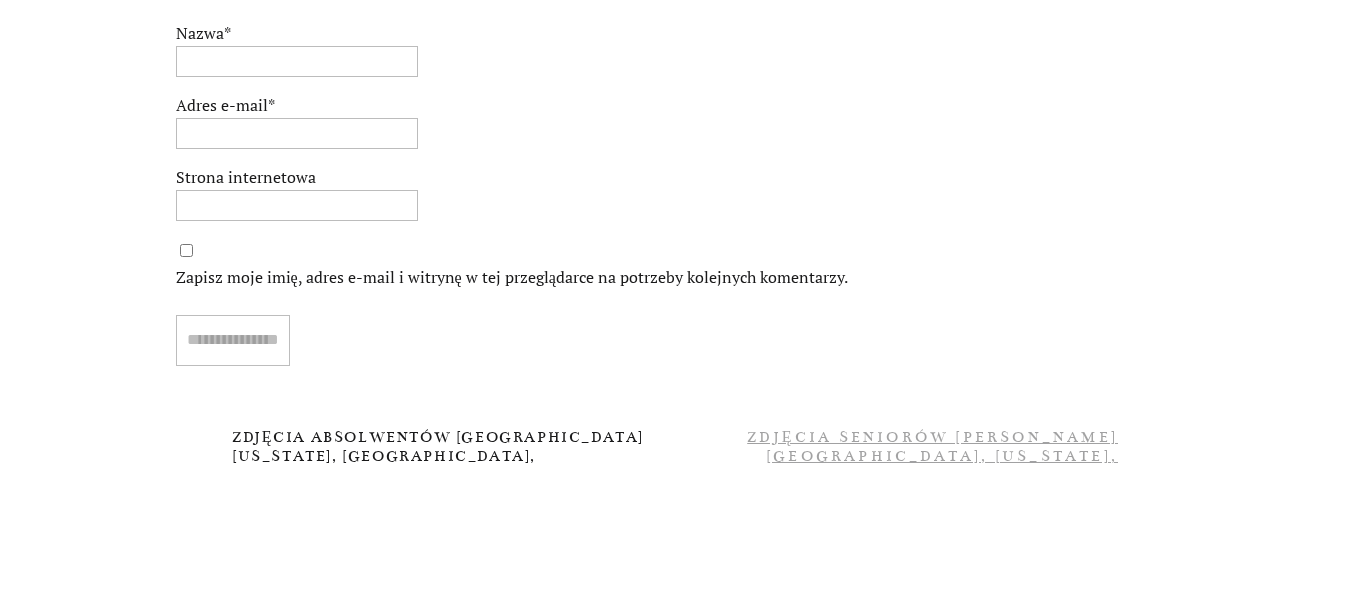 click on "Zdjęcia seniorów z [GEOGRAPHIC_DATA], [US_STATE], [GEOGRAPHIC_DATA], [GEOGRAPHIC_DATA][PERSON_NAME][GEOGRAPHIC_DATA] Photography." at bounding box center [921, 475] 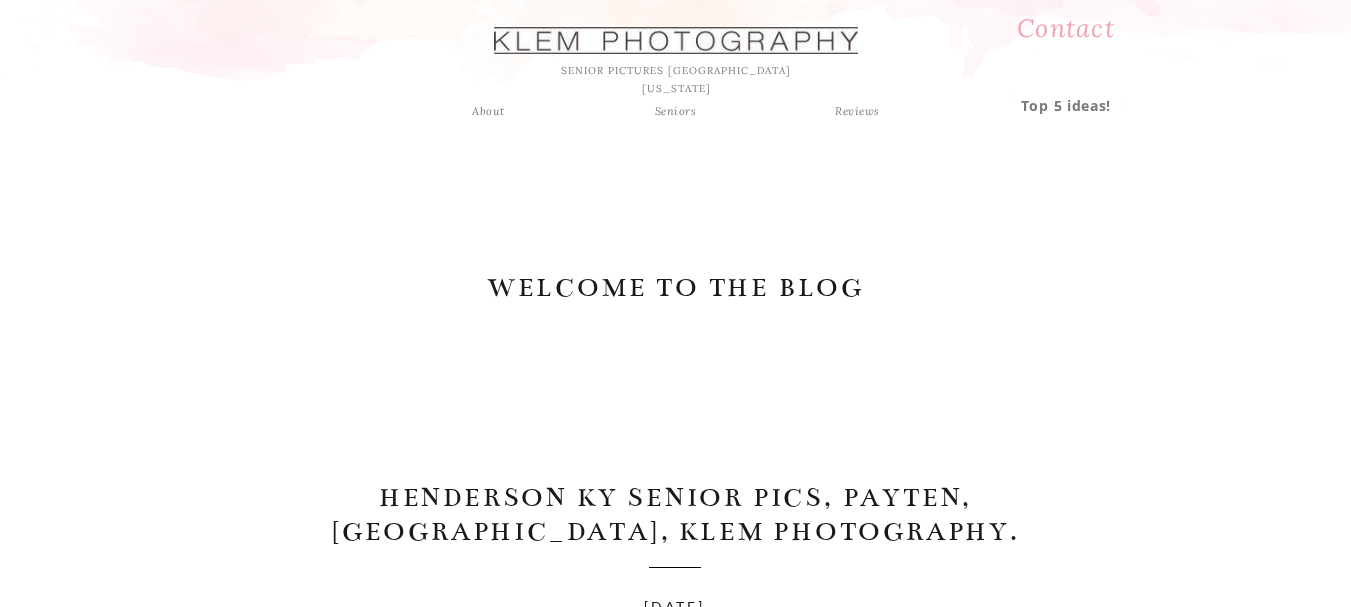 scroll, scrollTop: 0, scrollLeft: 0, axis: both 